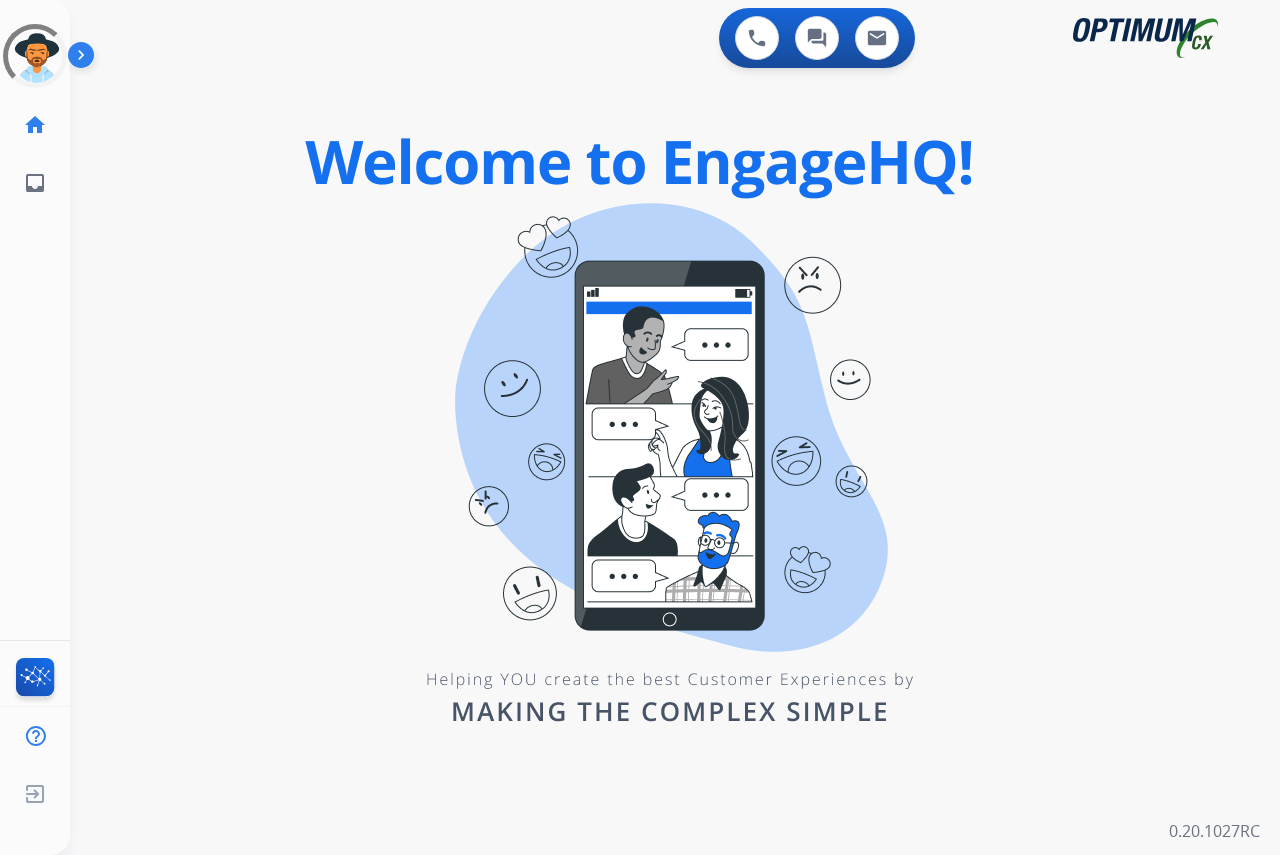 scroll, scrollTop: 0, scrollLeft: 0, axis: both 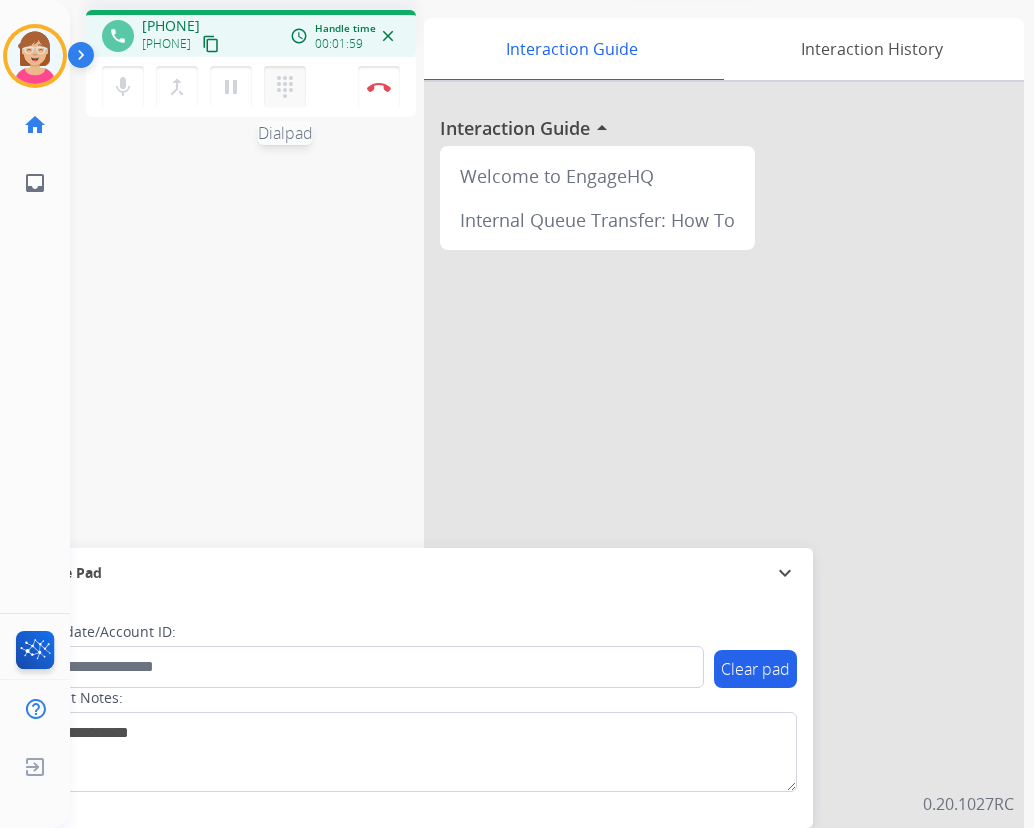 click on "dialpad" at bounding box center (285, 87) 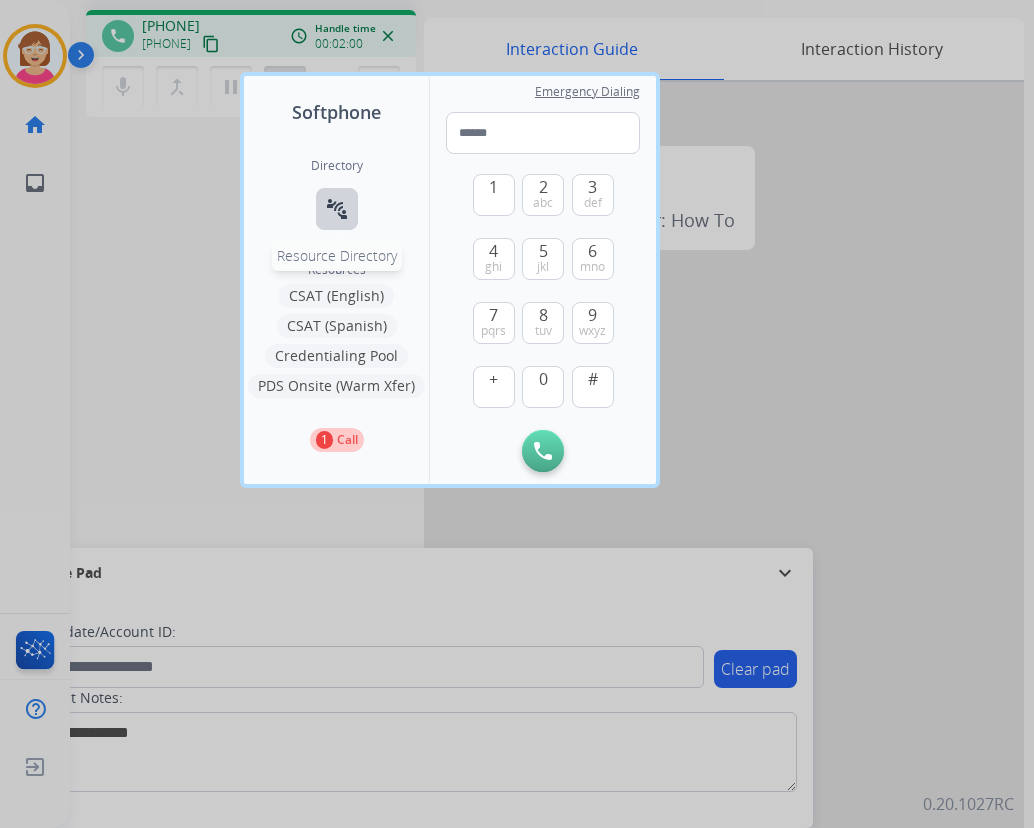 click on "connect_without_contact" at bounding box center (337, 209) 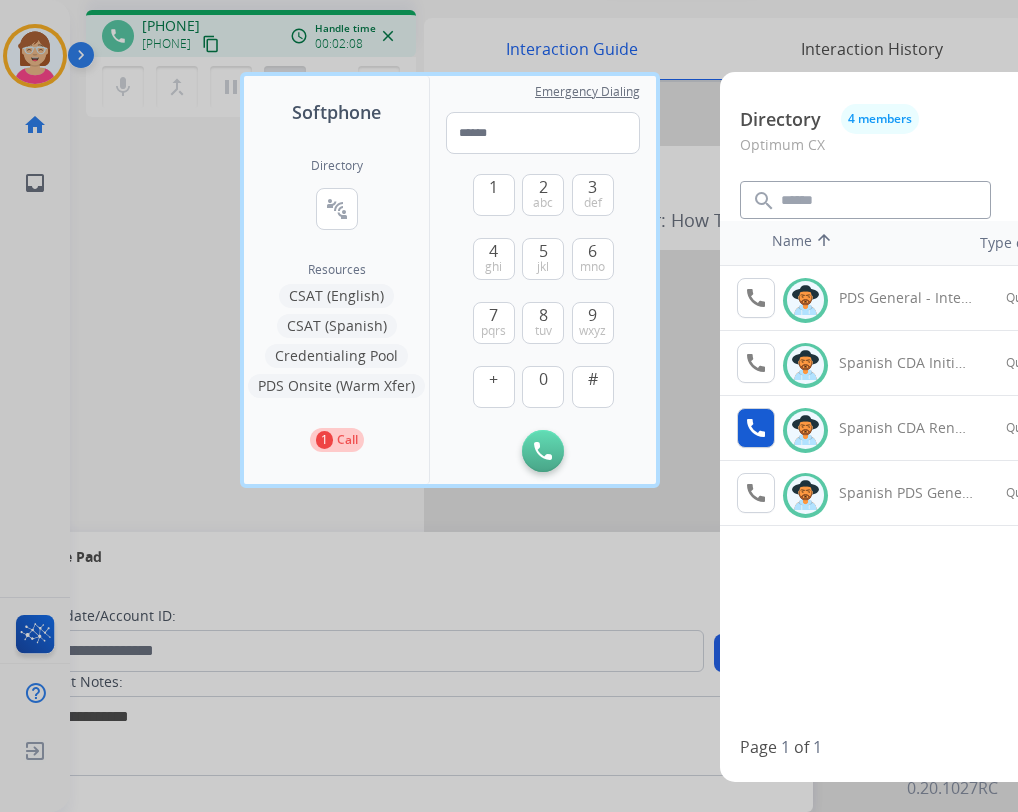 drag, startPoint x: 335, startPoint y: 209, endPoint x: 759, endPoint y: 433, distance: 479.5331 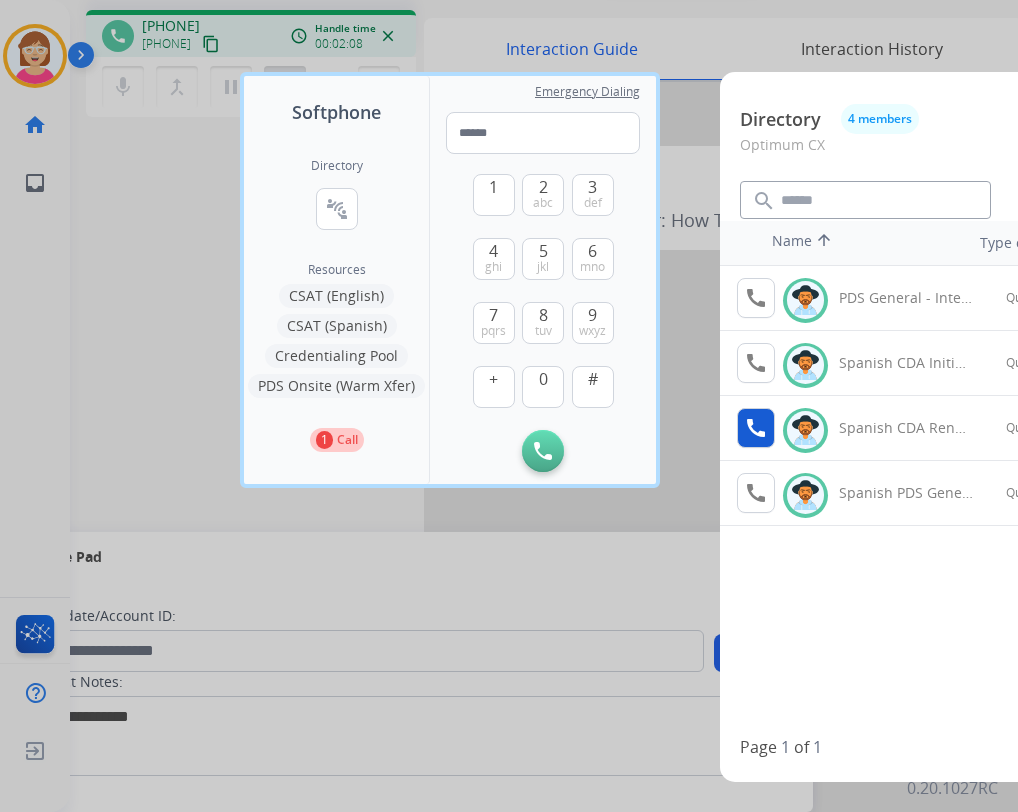 click on "call" at bounding box center [756, 428] 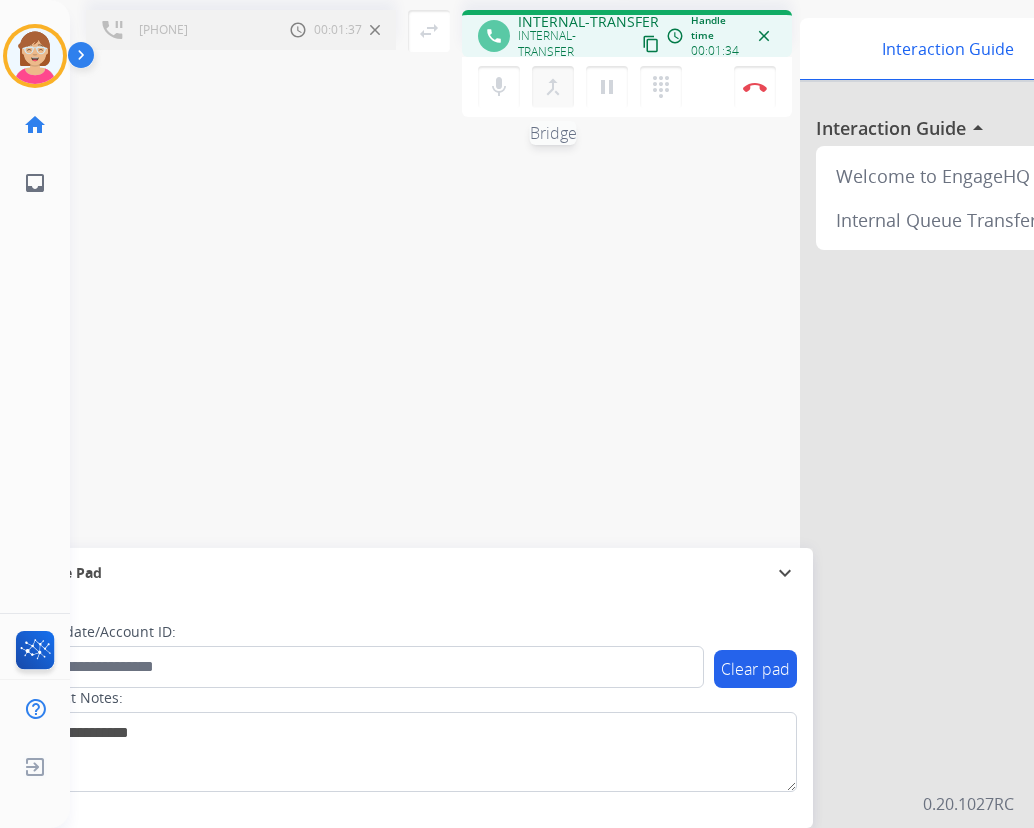 click on "merge_type" at bounding box center [553, 87] 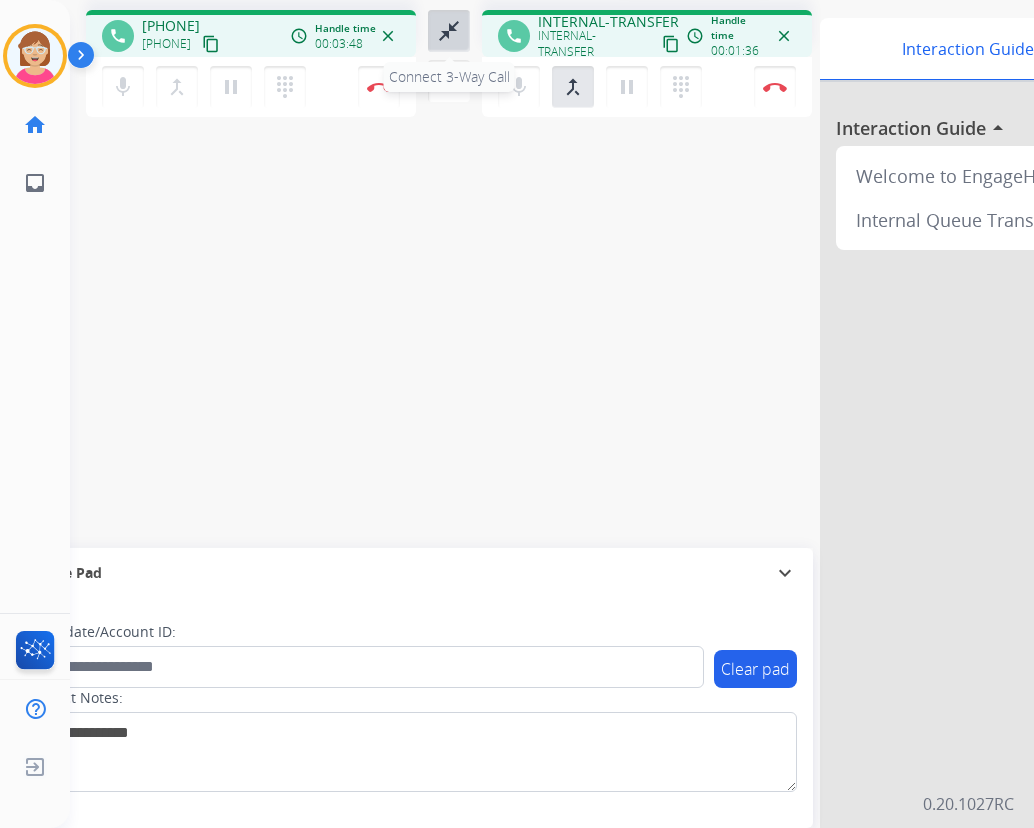 click on "close_fullscreen" at bounding box center (449, 31) 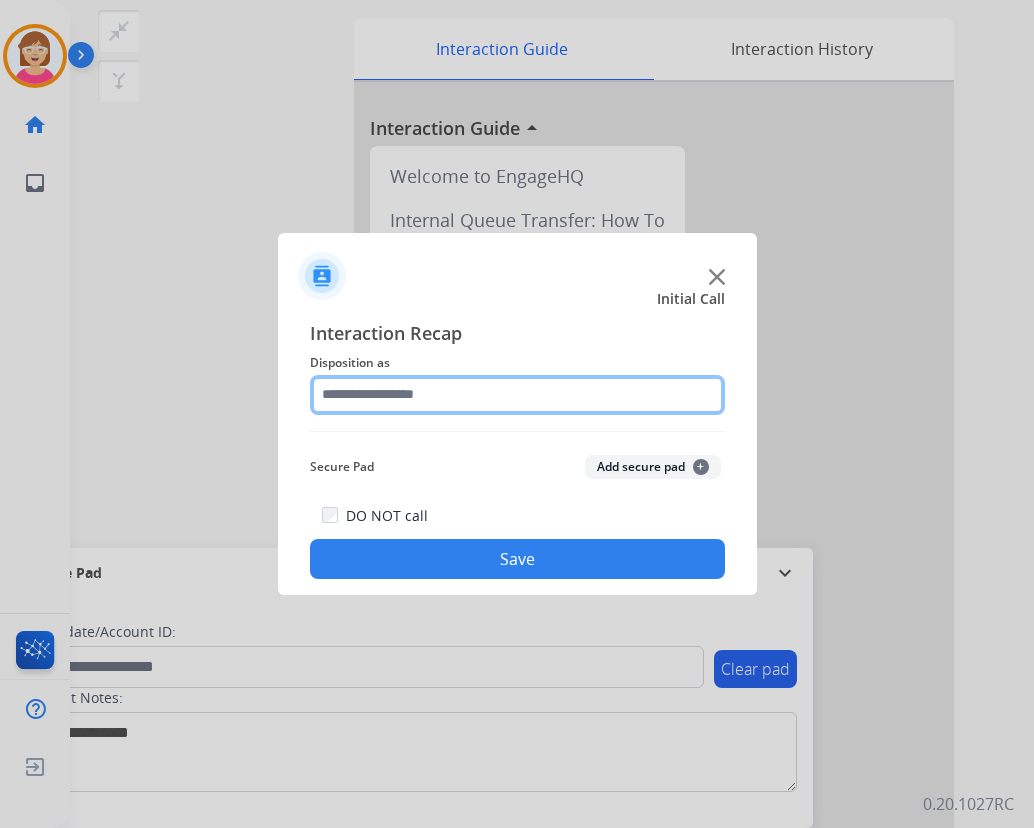 click 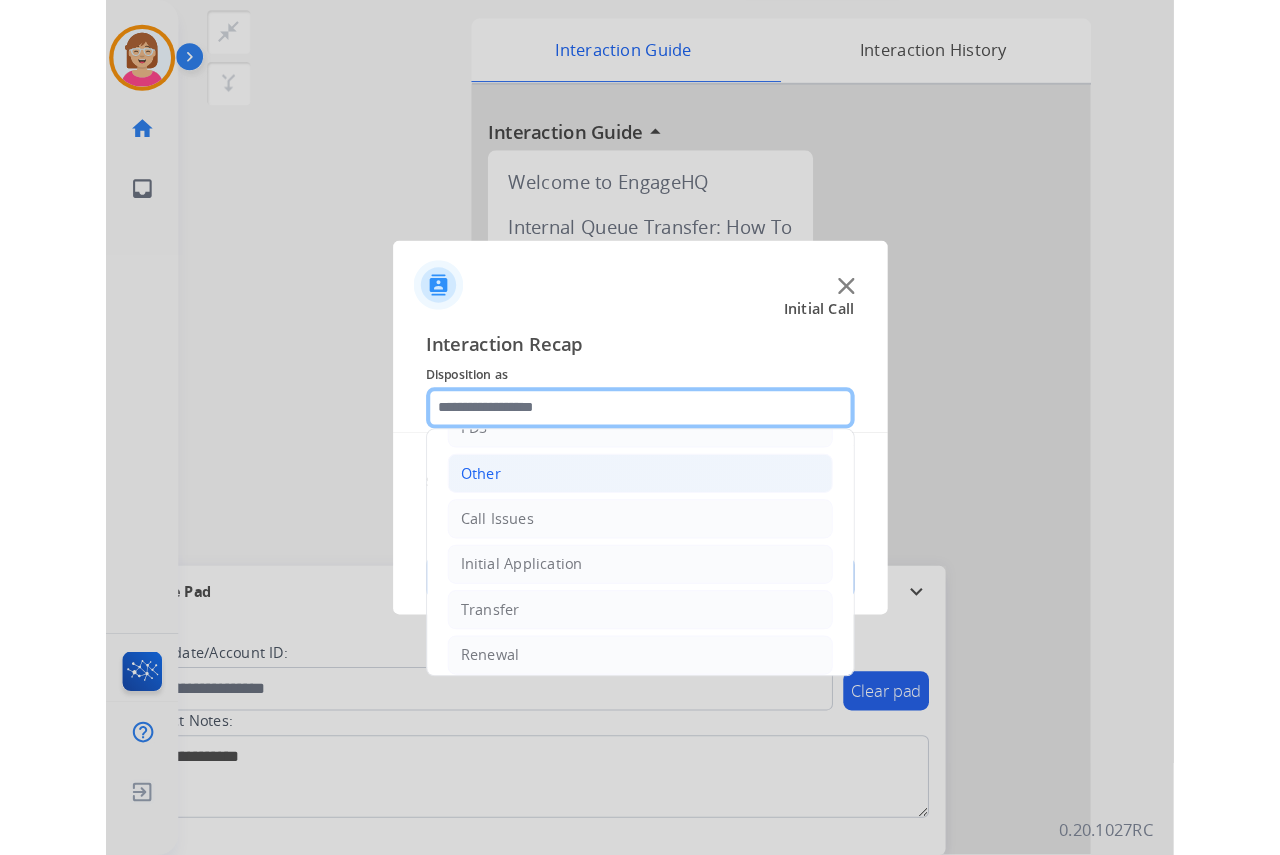 scroll, scrollTop: 136, scrollLeft: 0, axis: vertical 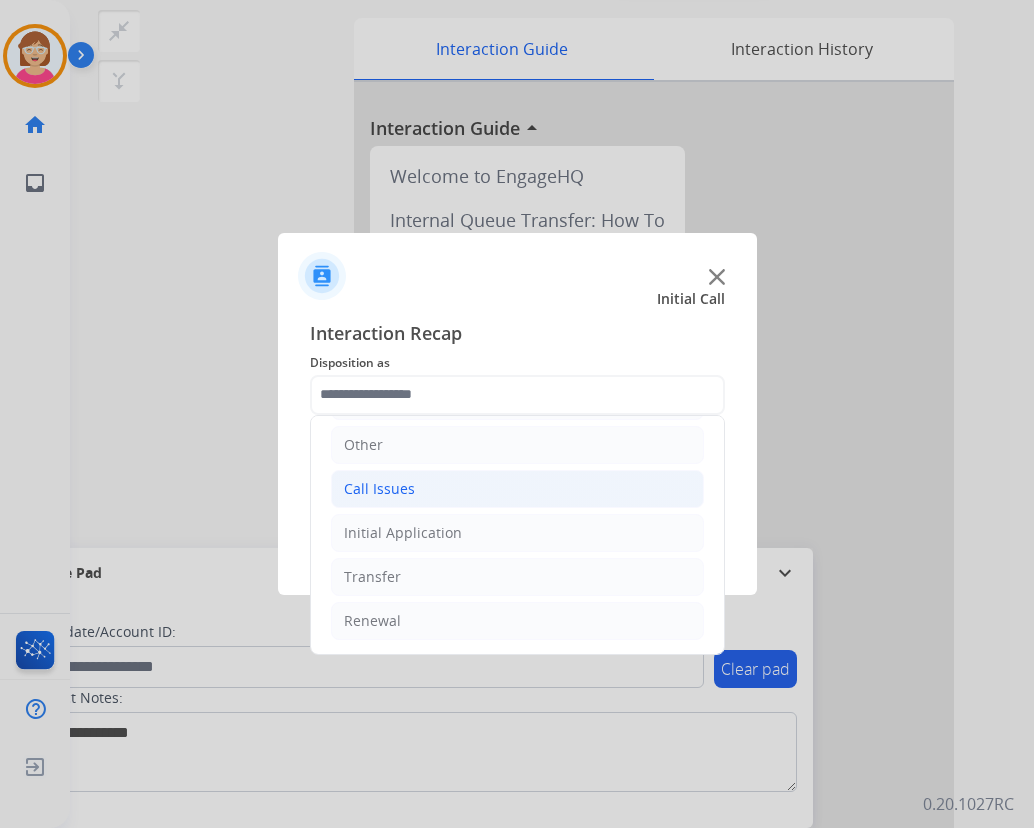click on "Call Issues" 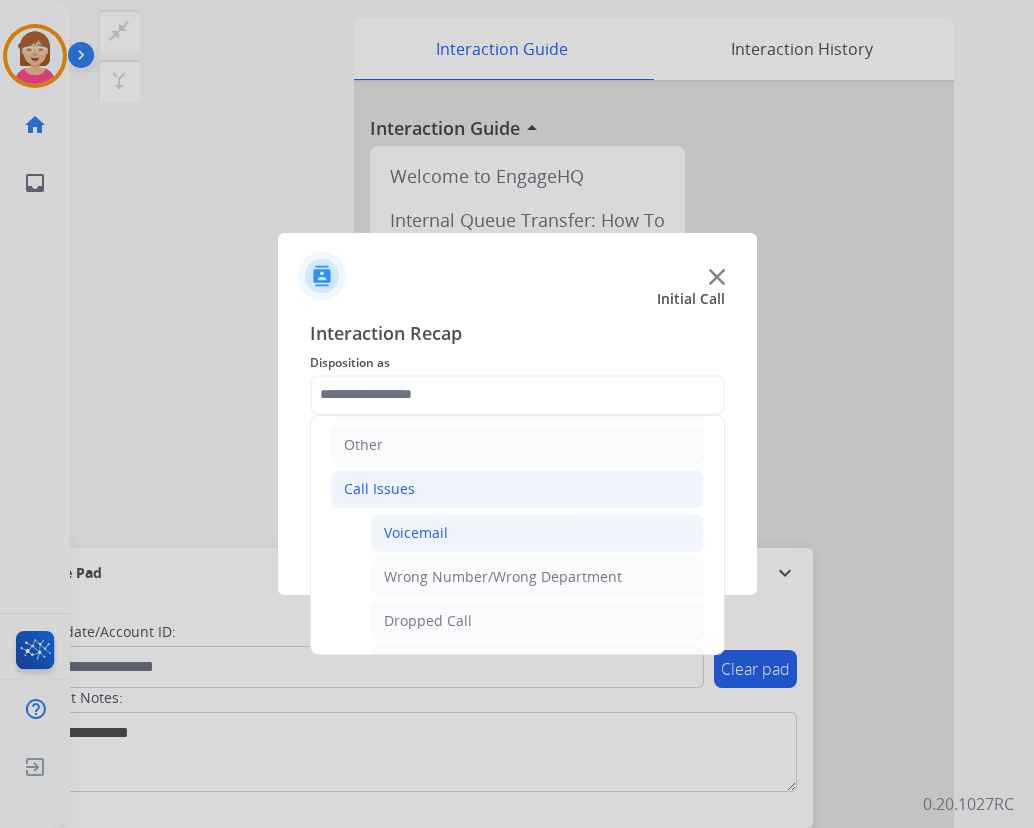 click on "Voicemail" 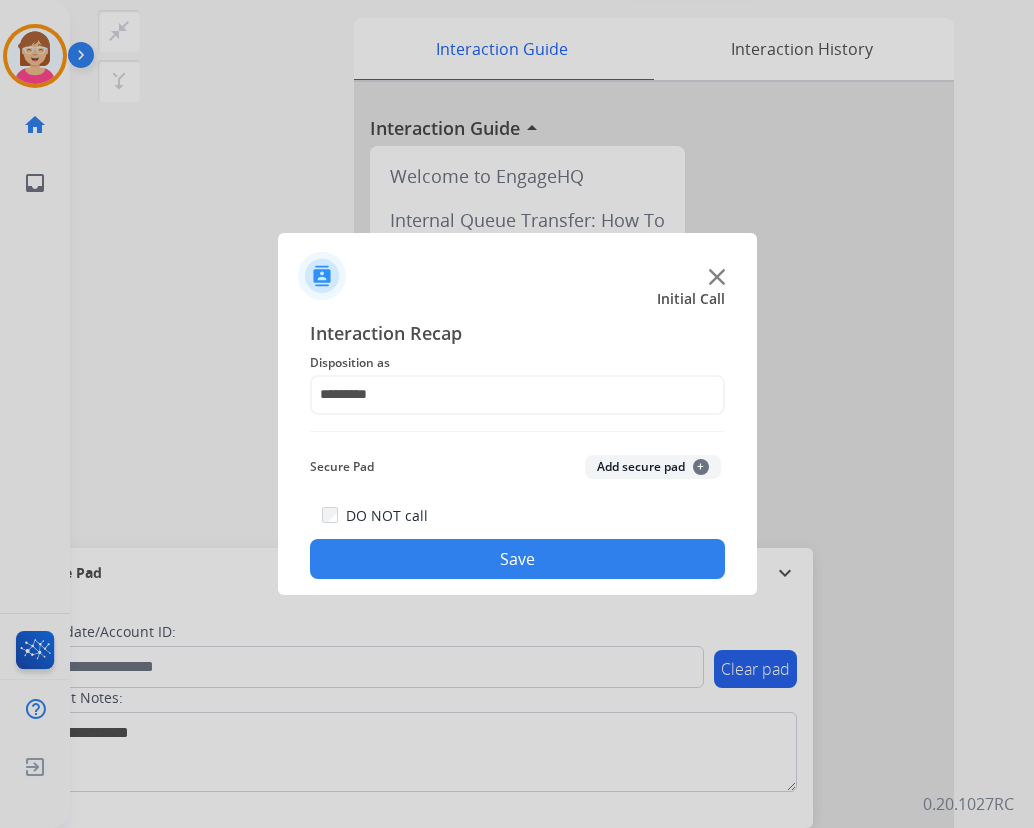 click on "+" 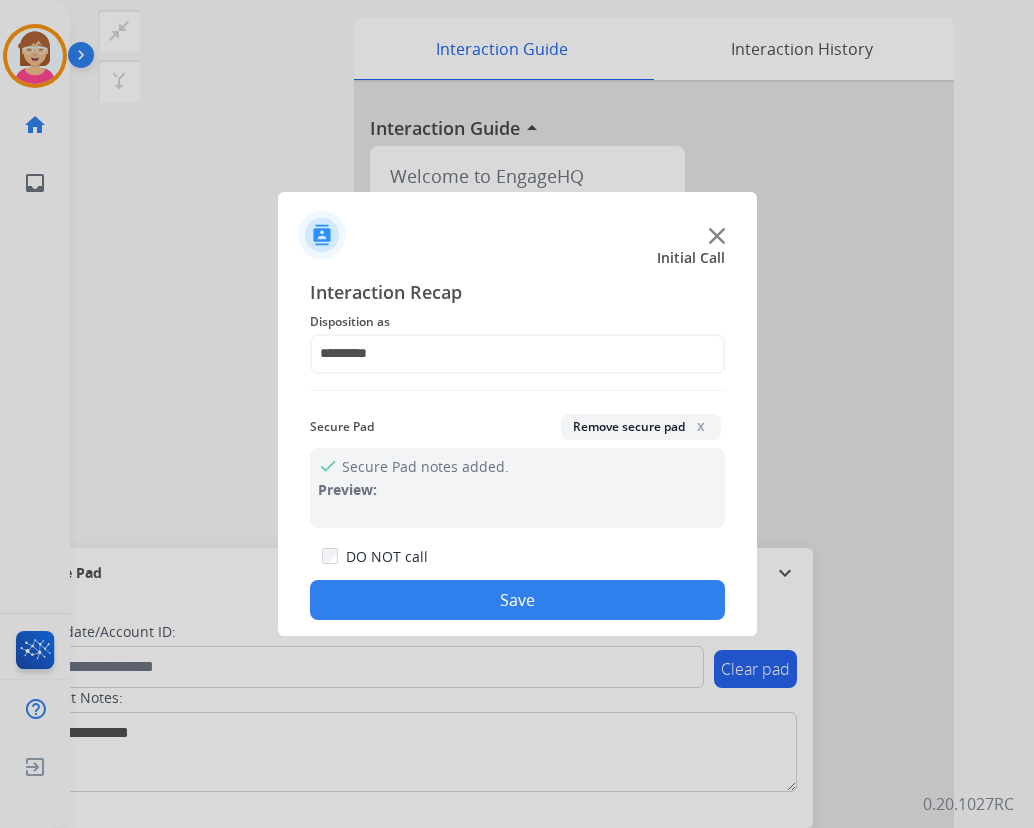 drag, startPoint x: 420, startPoint y: 598, endPoint x: 388, endPoint y: 602, distance: 32.24903 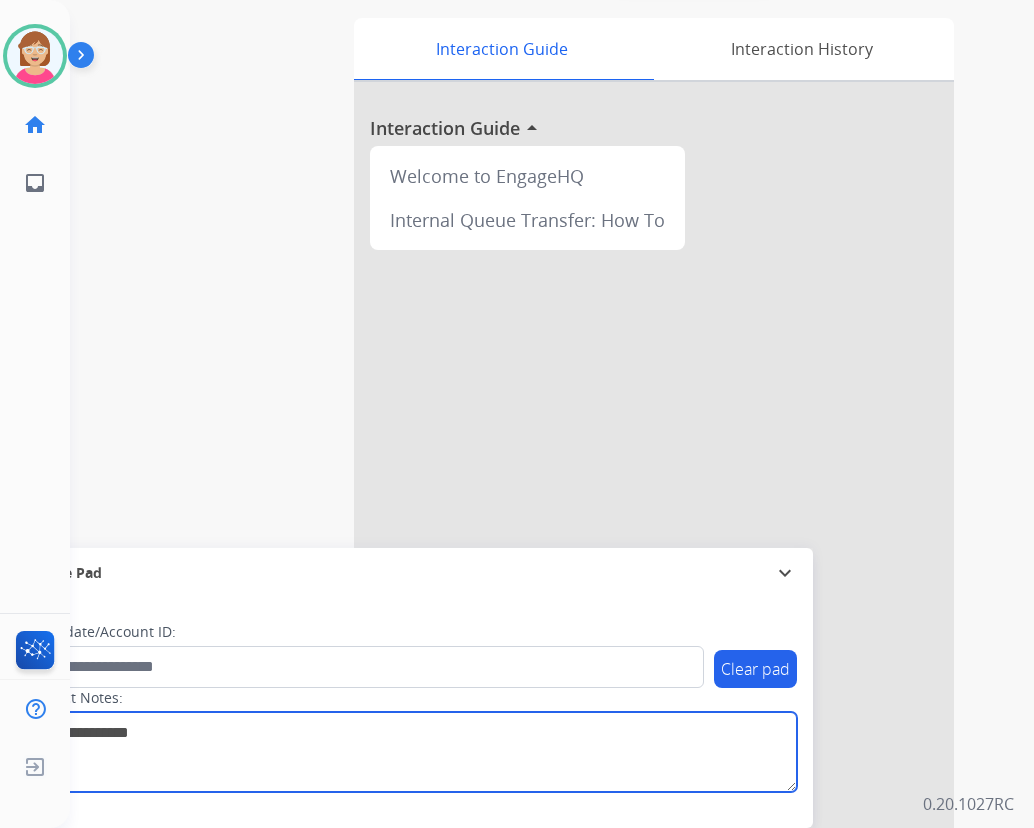 drag, startPoint x: 302, startPoint y: 749, endPoint x: 273, endPoint y: 723, distance: 38.948685 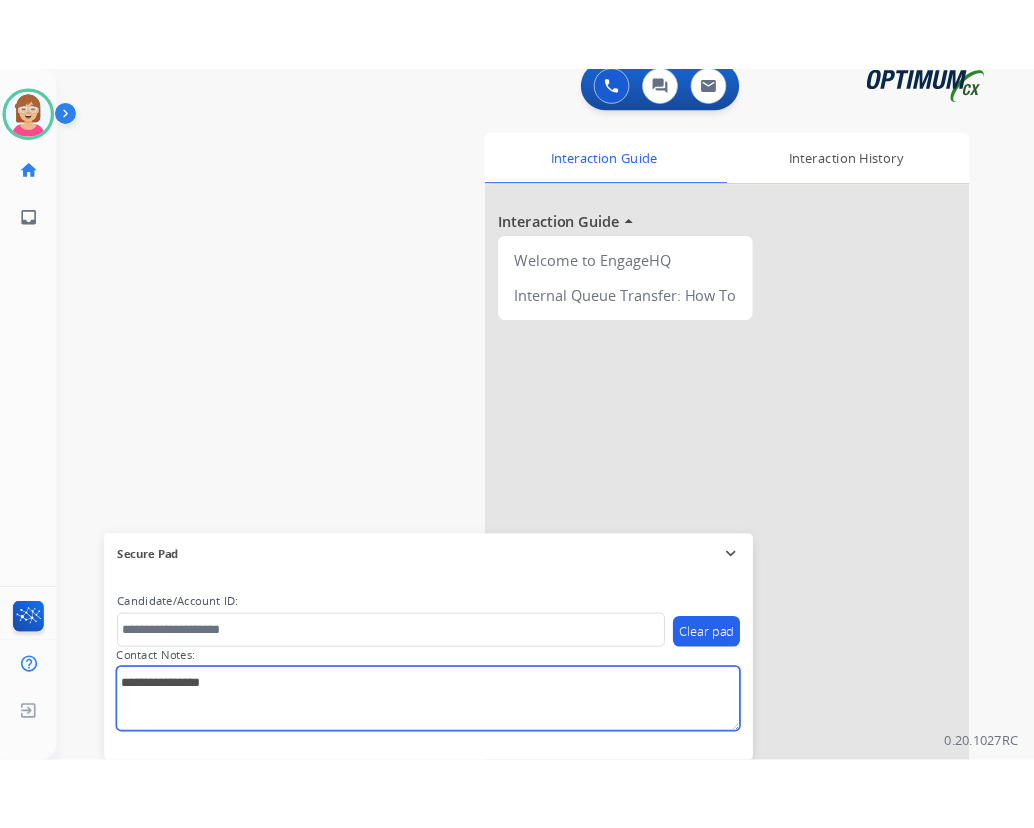 scroll, scrollTop: 0, scrollLeft: 0, axis: both 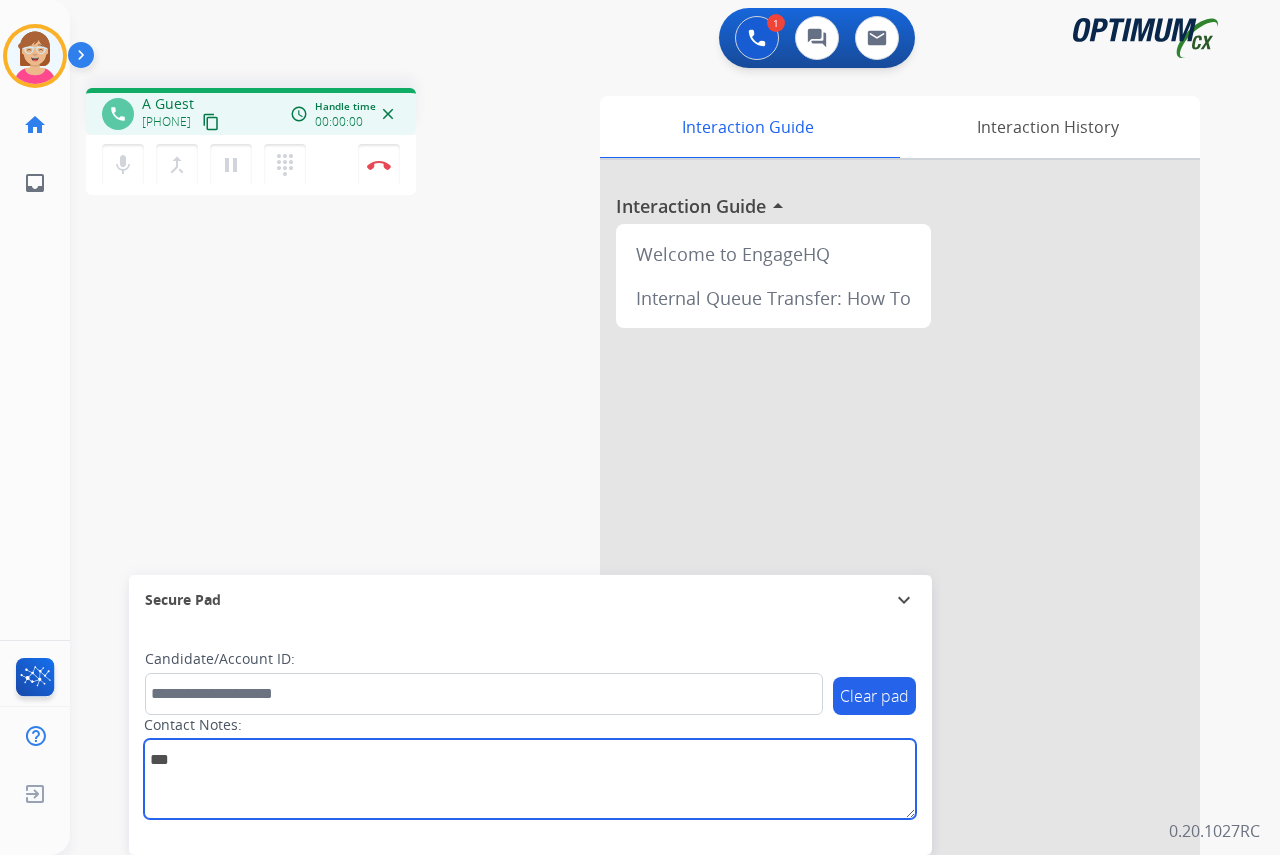 type 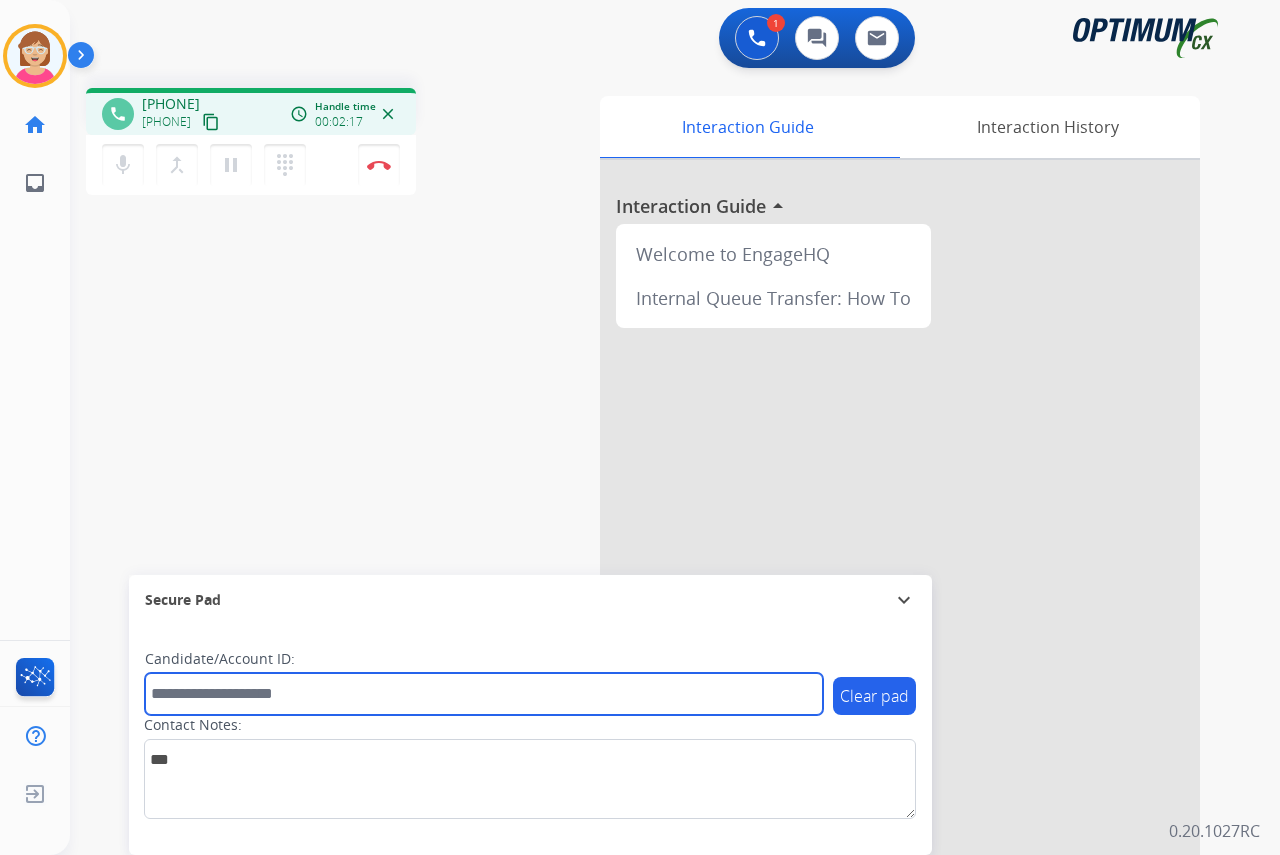 click at bounding box center (484, 694) 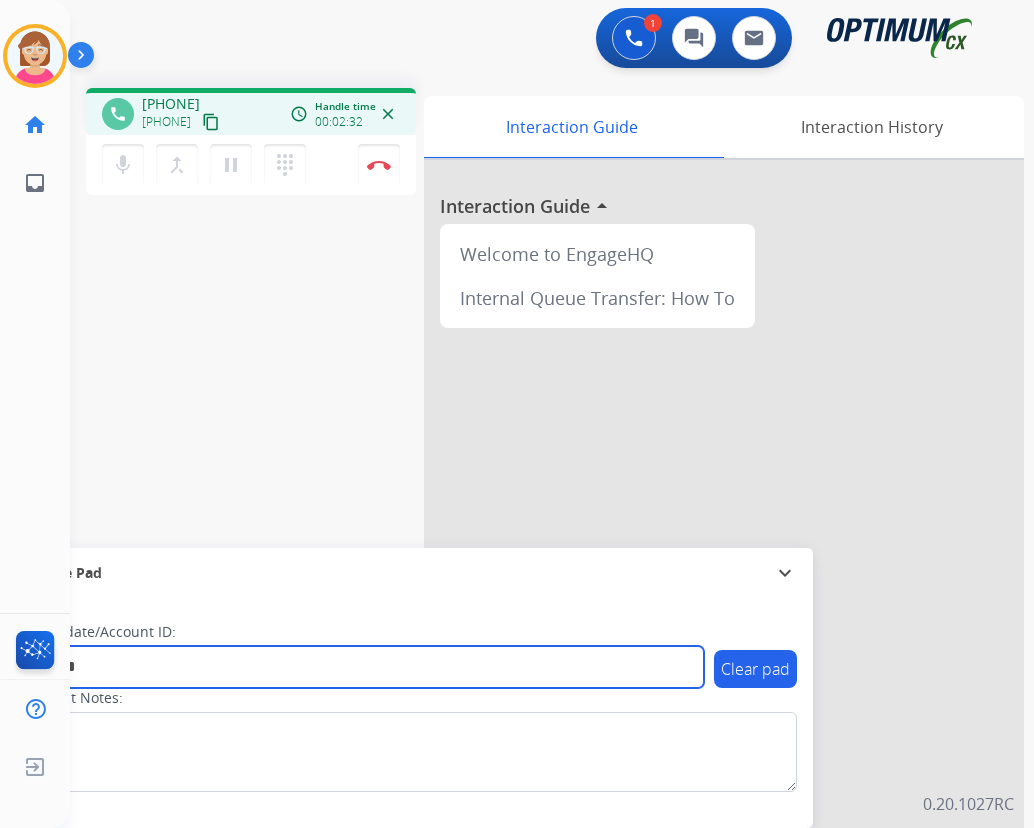 type on "*******" 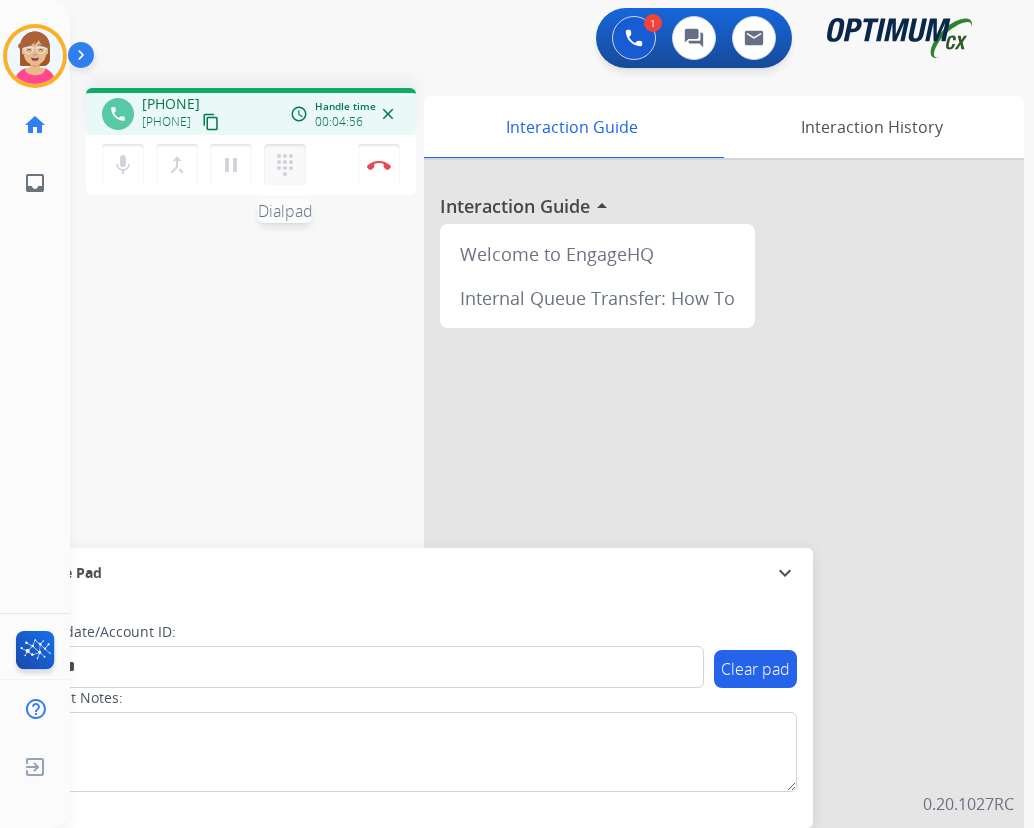 click on "dialpad" at bounding box center [285, 165] 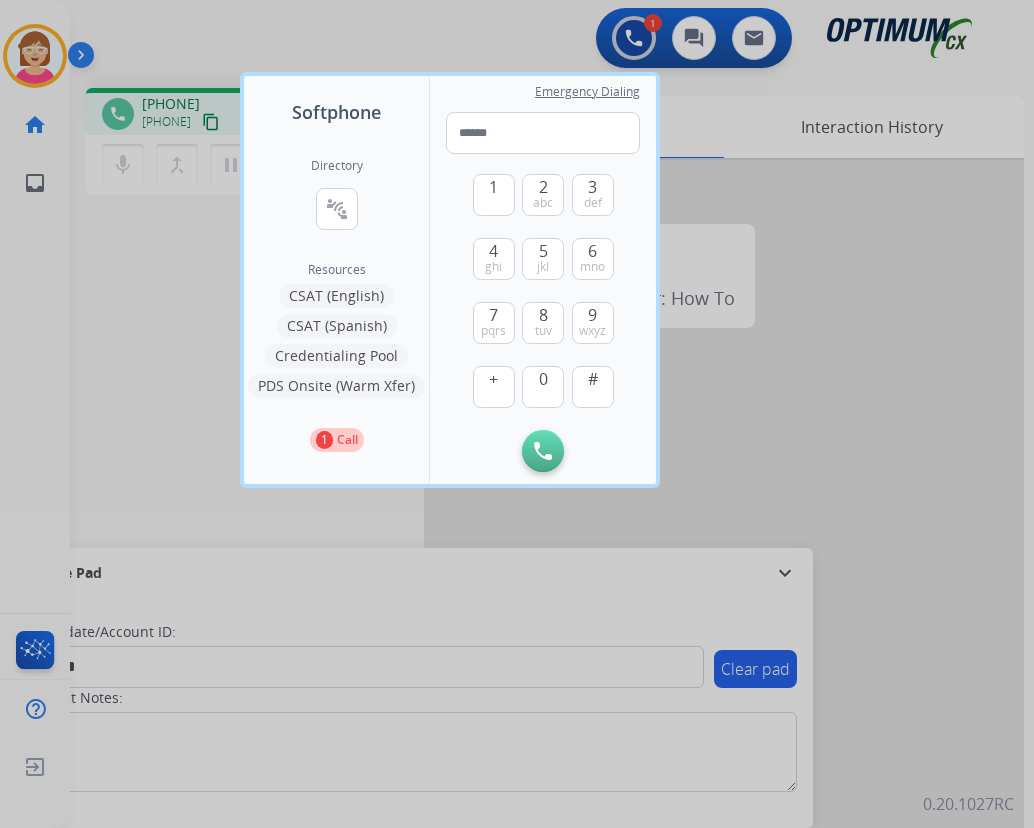click on "Credentialing Pool" at bounding box center [336, 356] 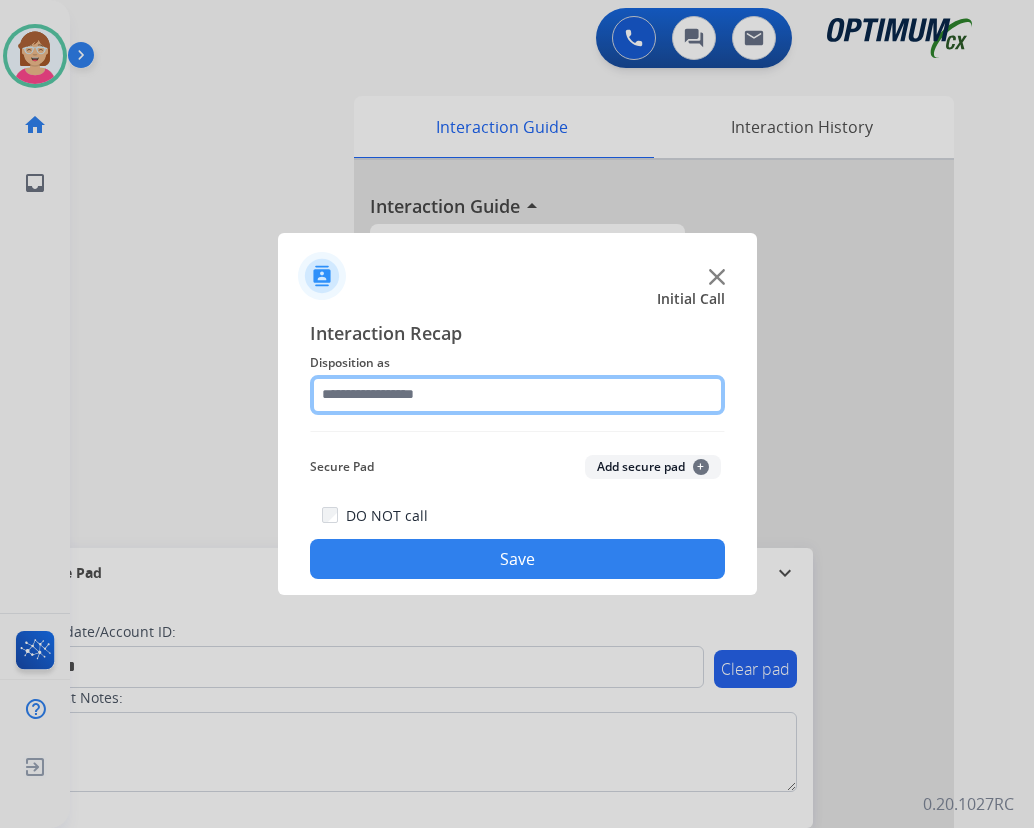click 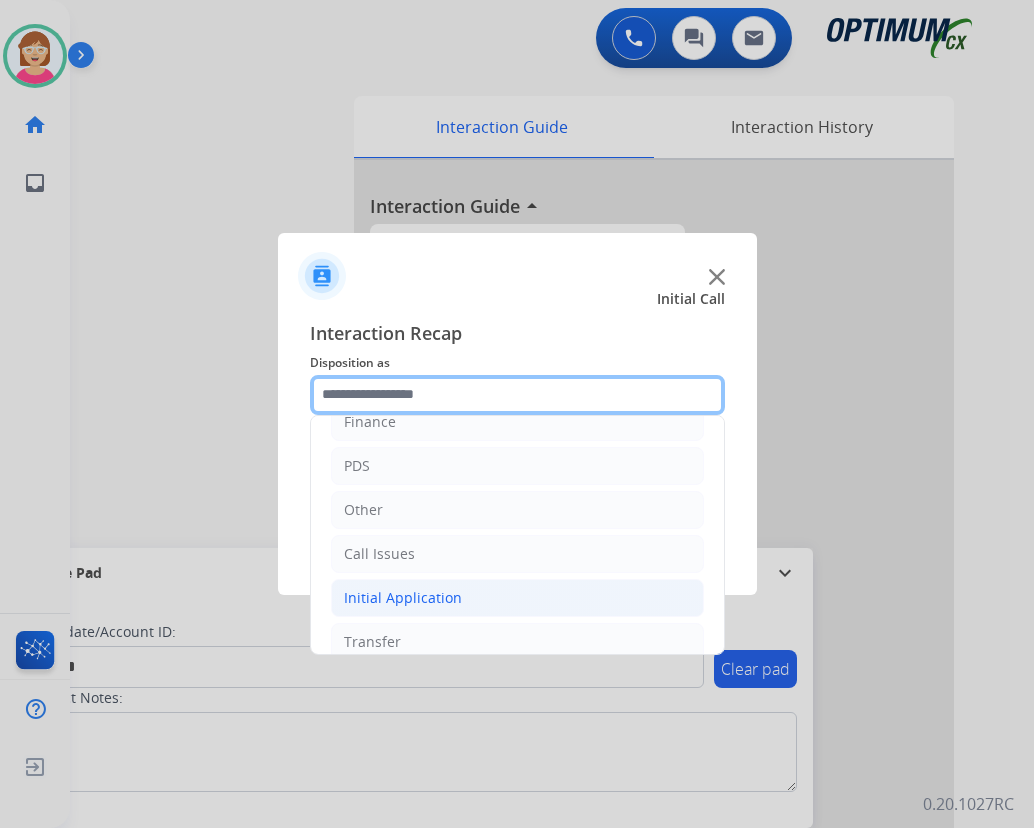 scroll, scrollTop: 136, scrollLeft: 0, axis: vertical 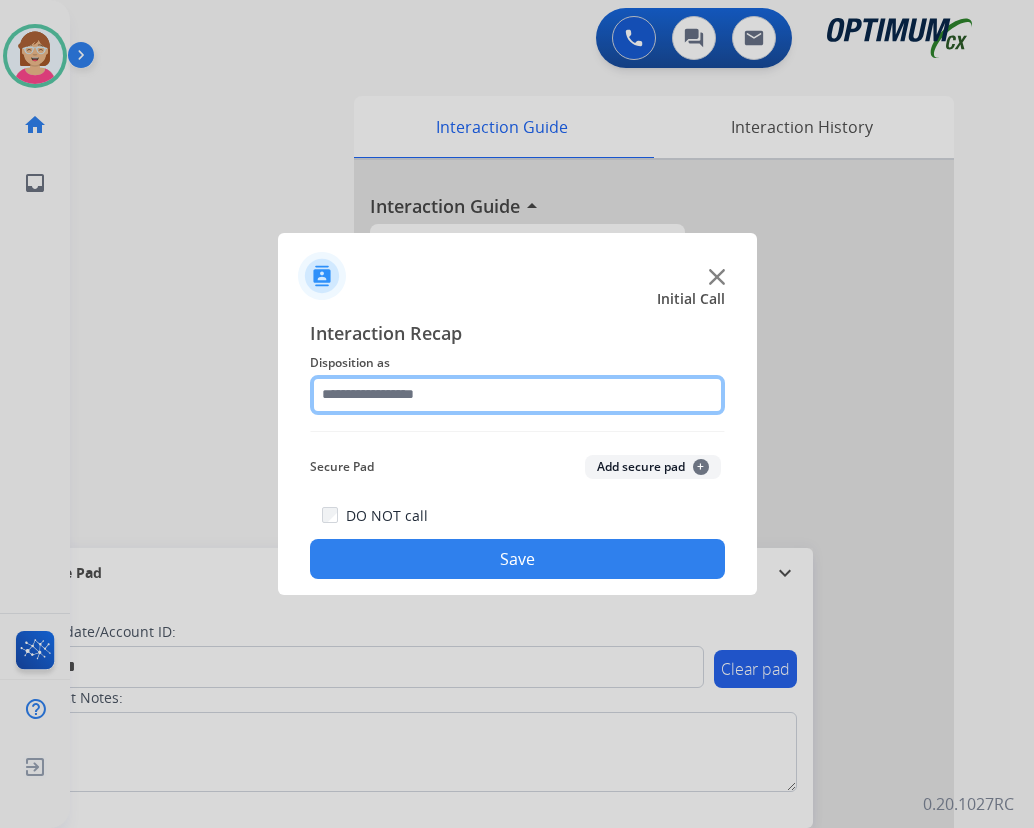 click 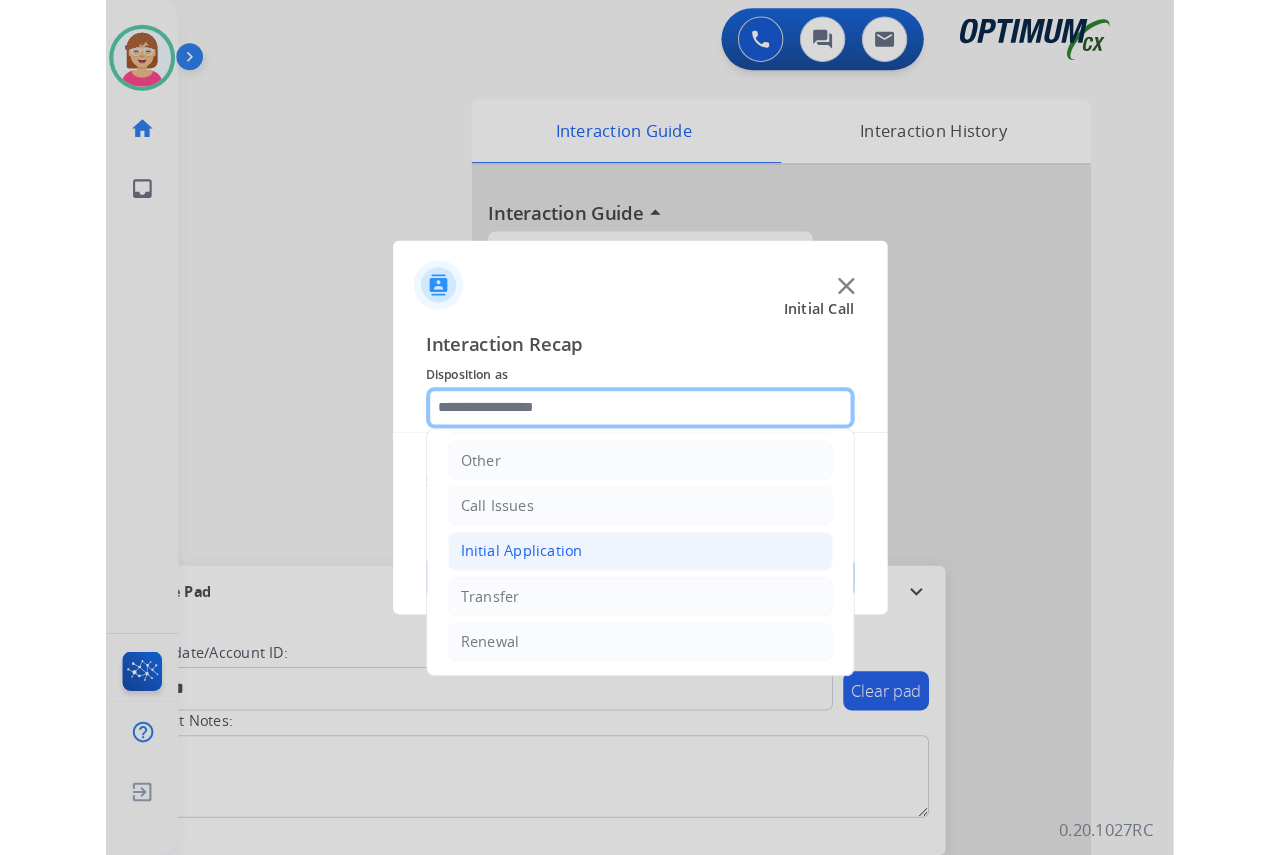 scroll, scrollTop: 136, scrollLeft: 0, axis: vertical 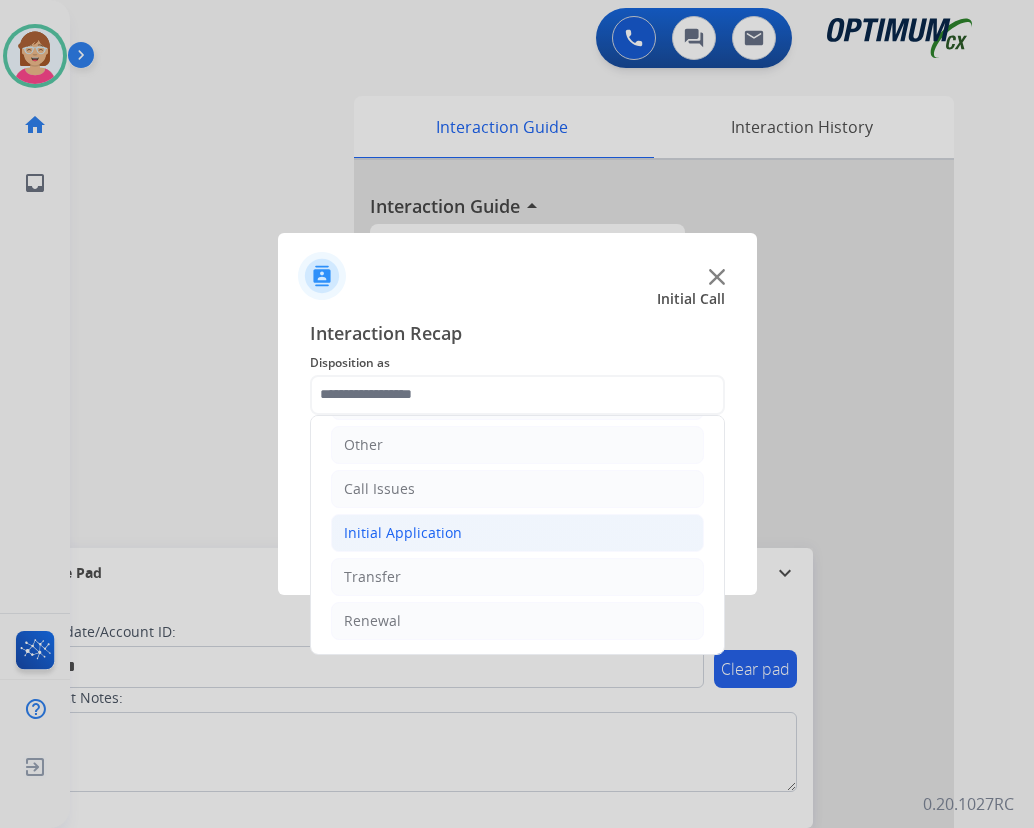 click on "Initial Application" 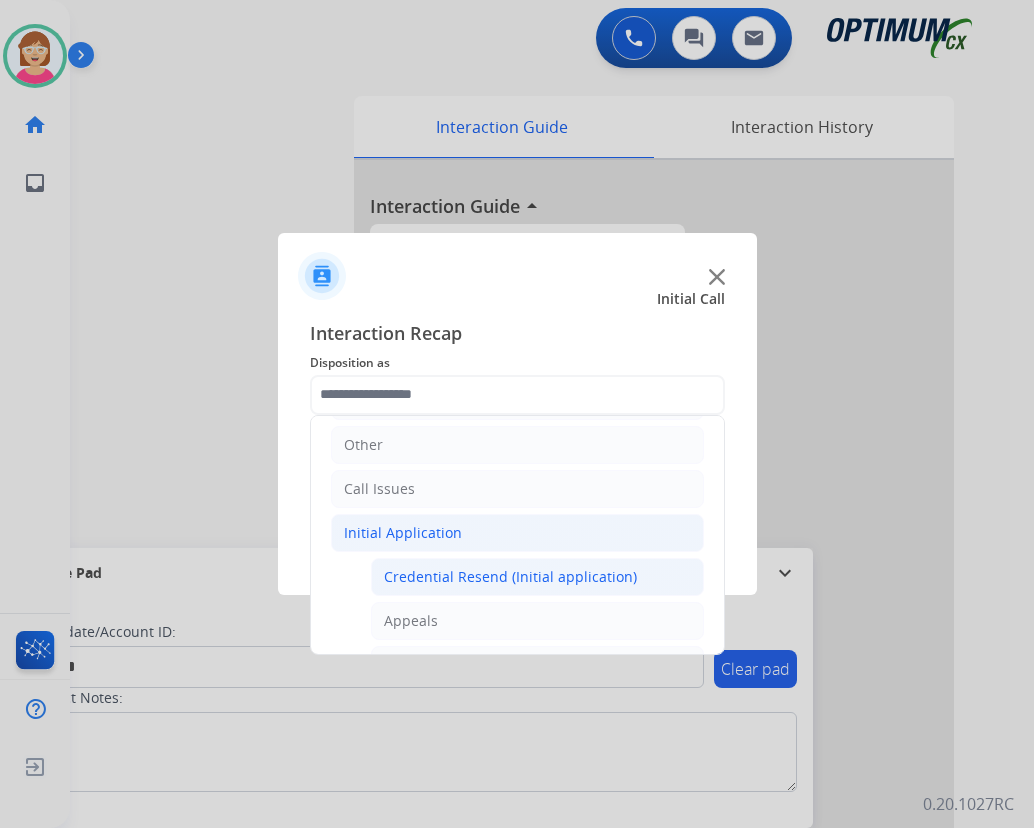 click on "Credential Resend (Initial application)" 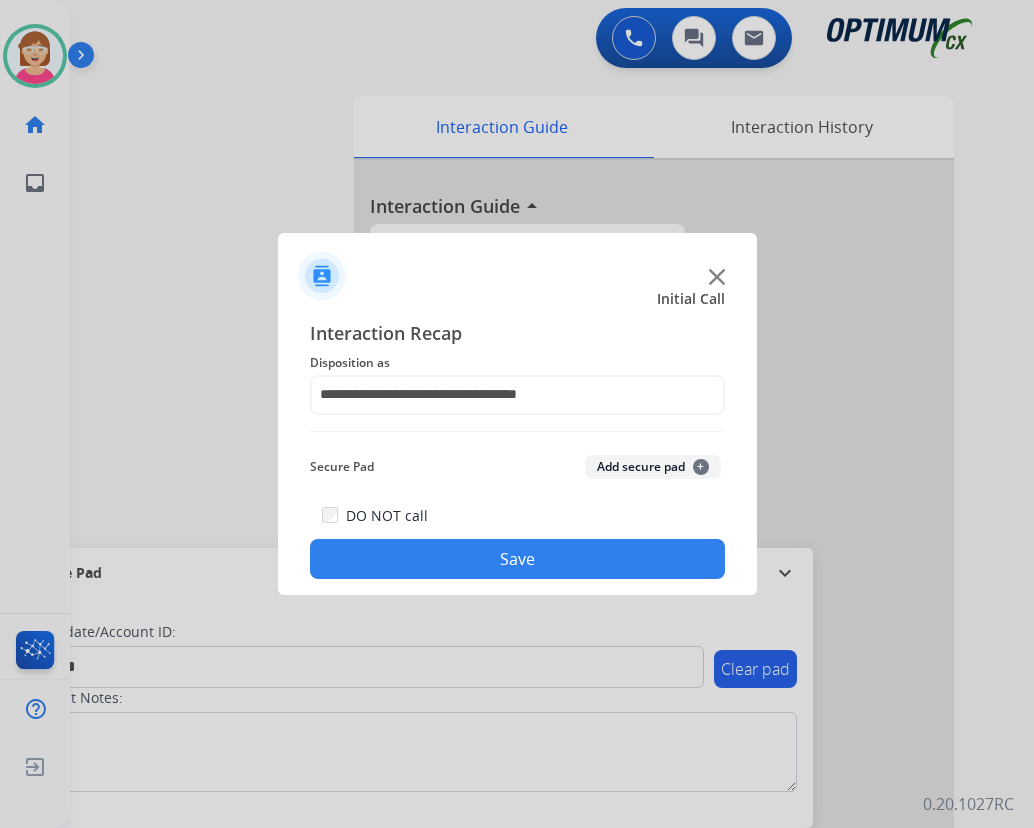 click on "+" 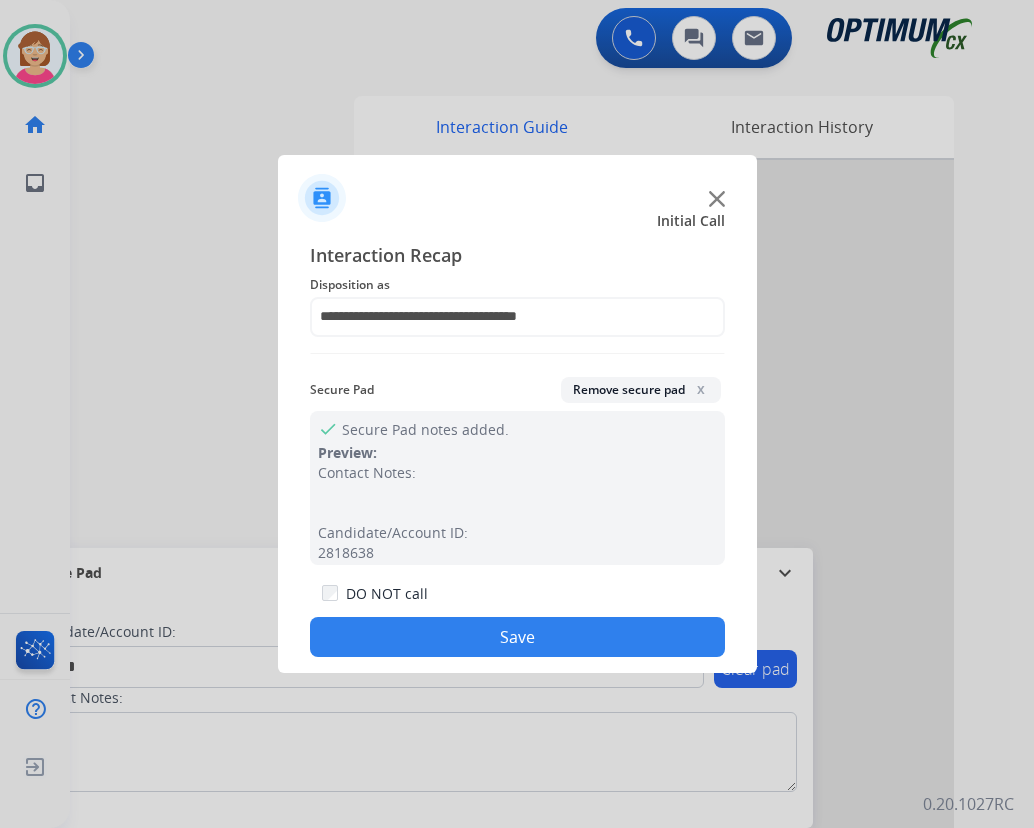 click on "Save" 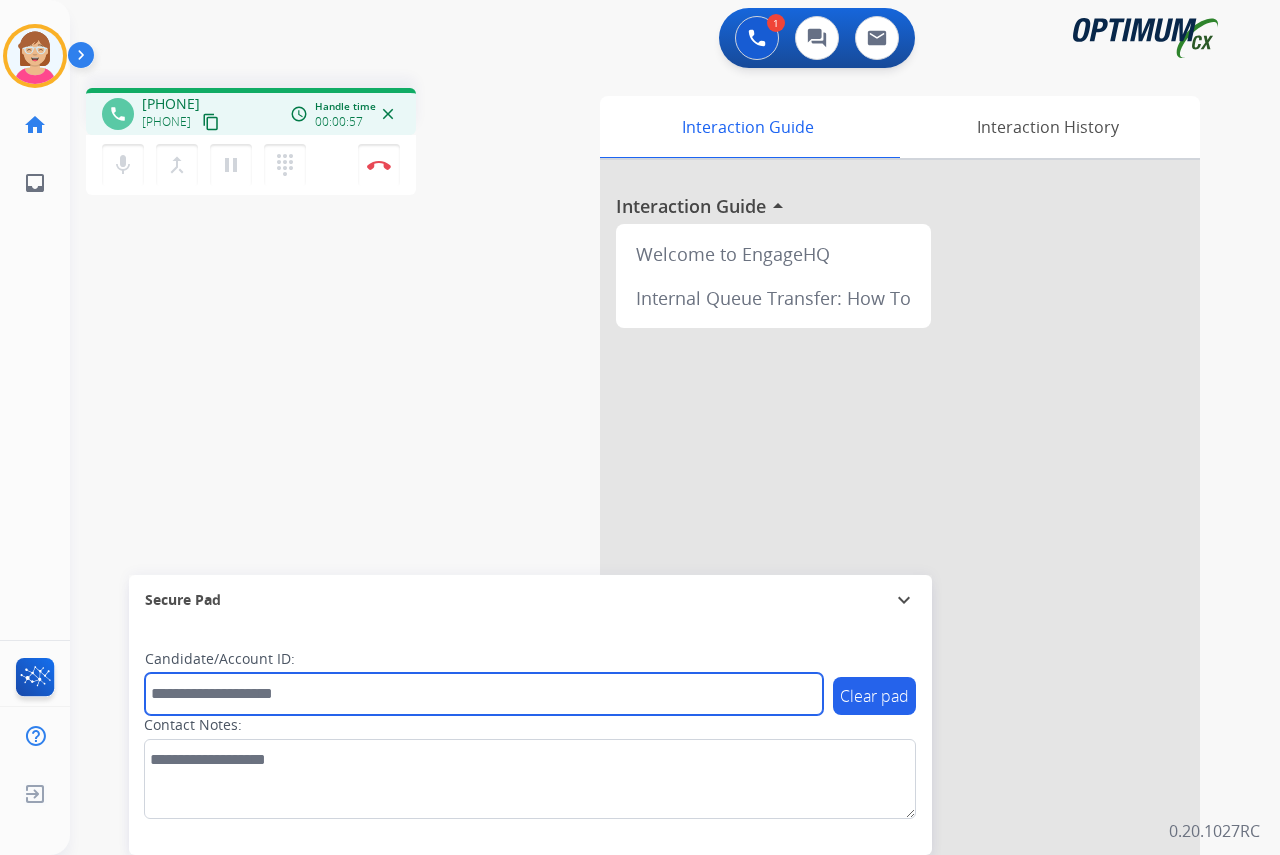 click at bounding box center [484, 694] 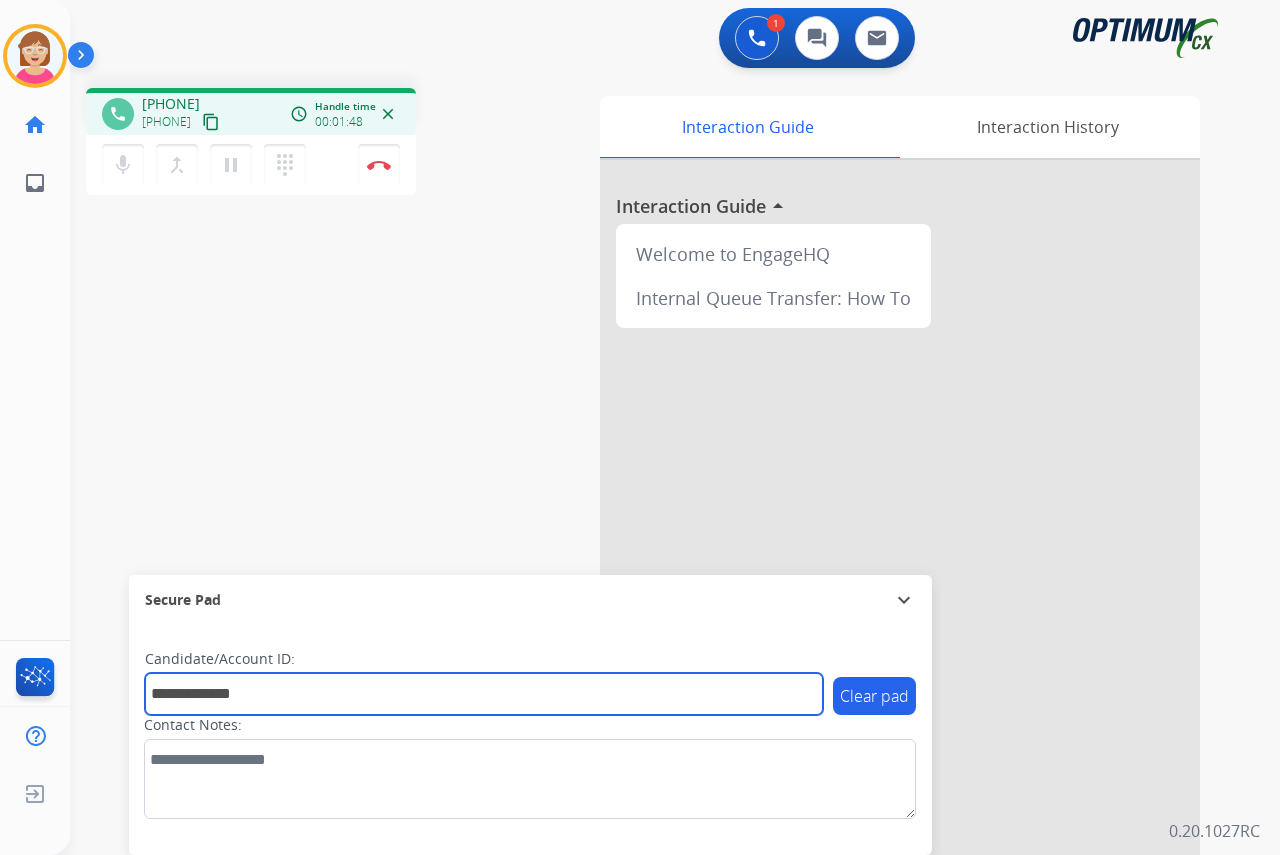 type on "**********" 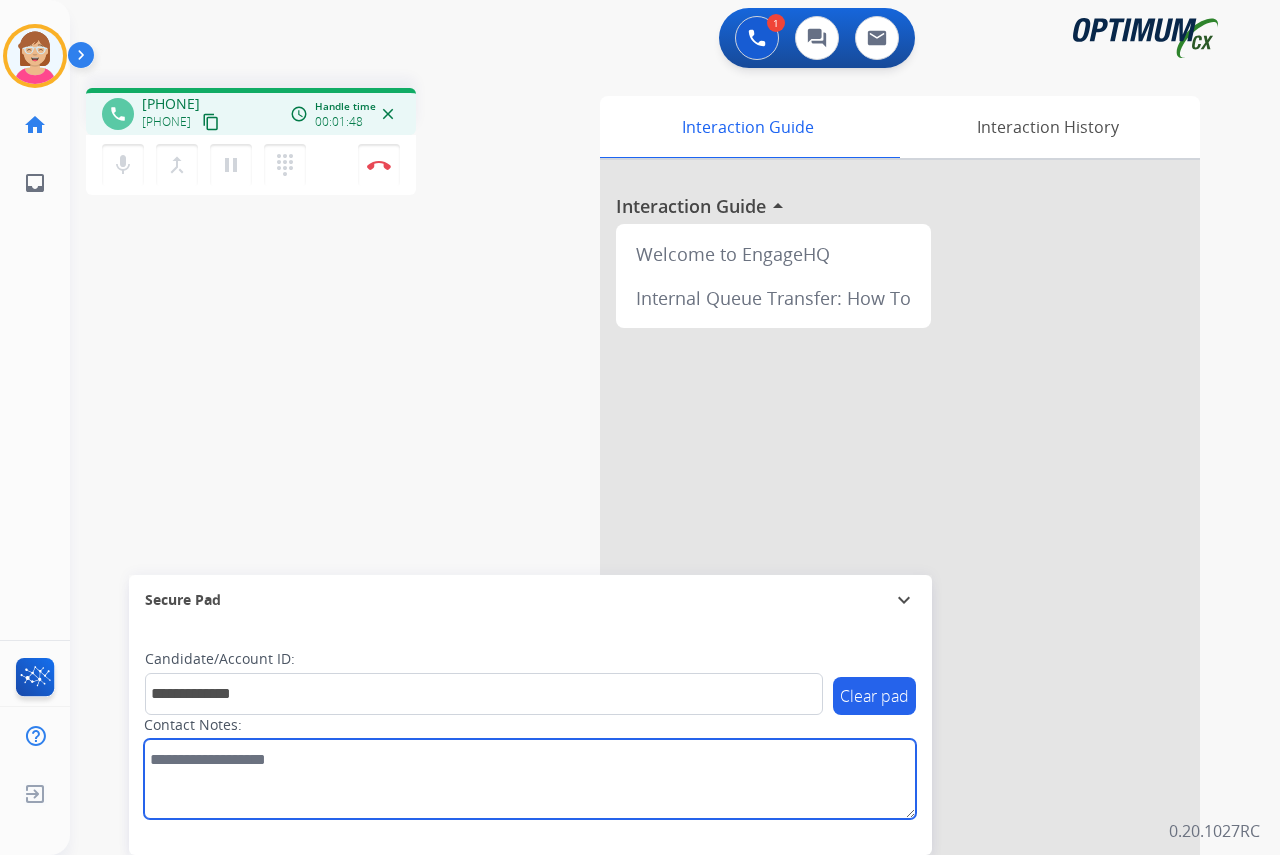 click at bounding box center (530, 779) 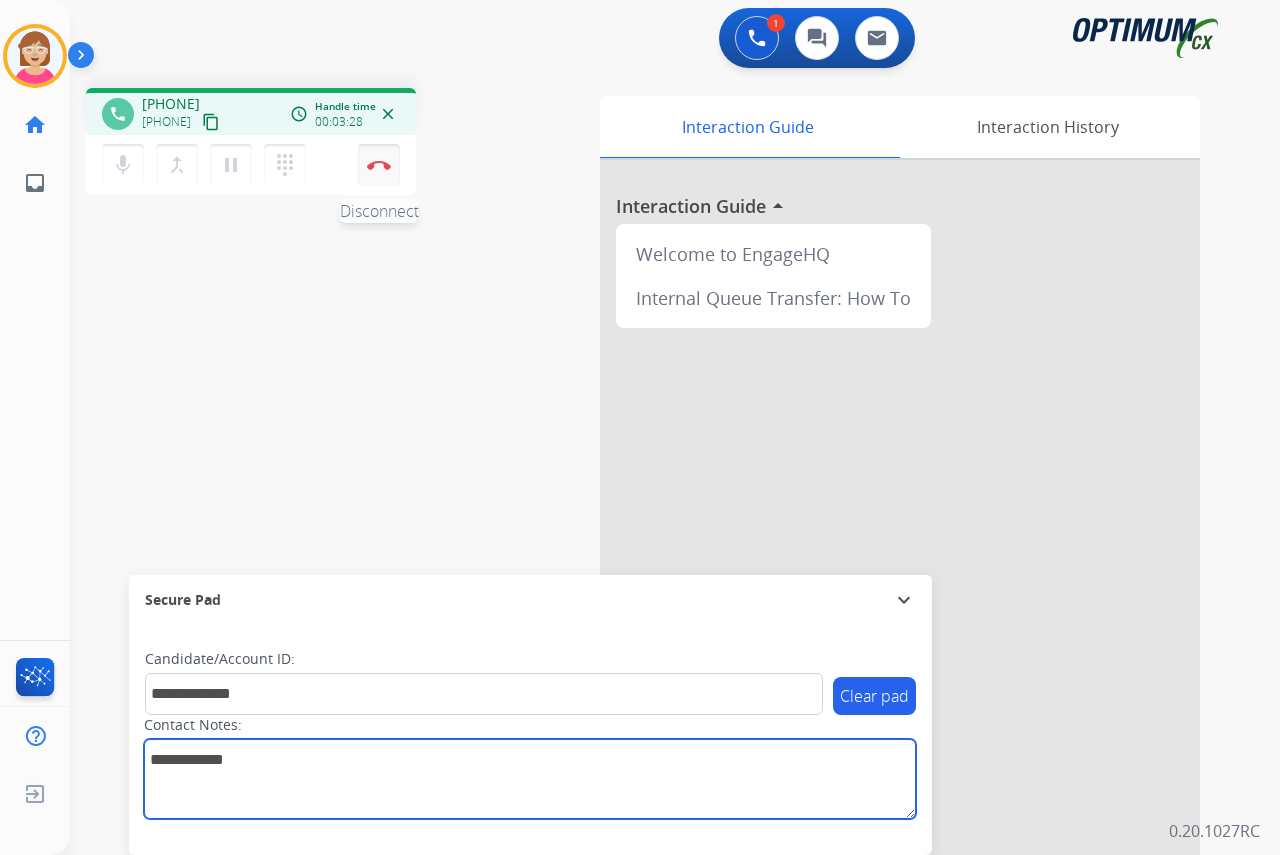 type on "**********" 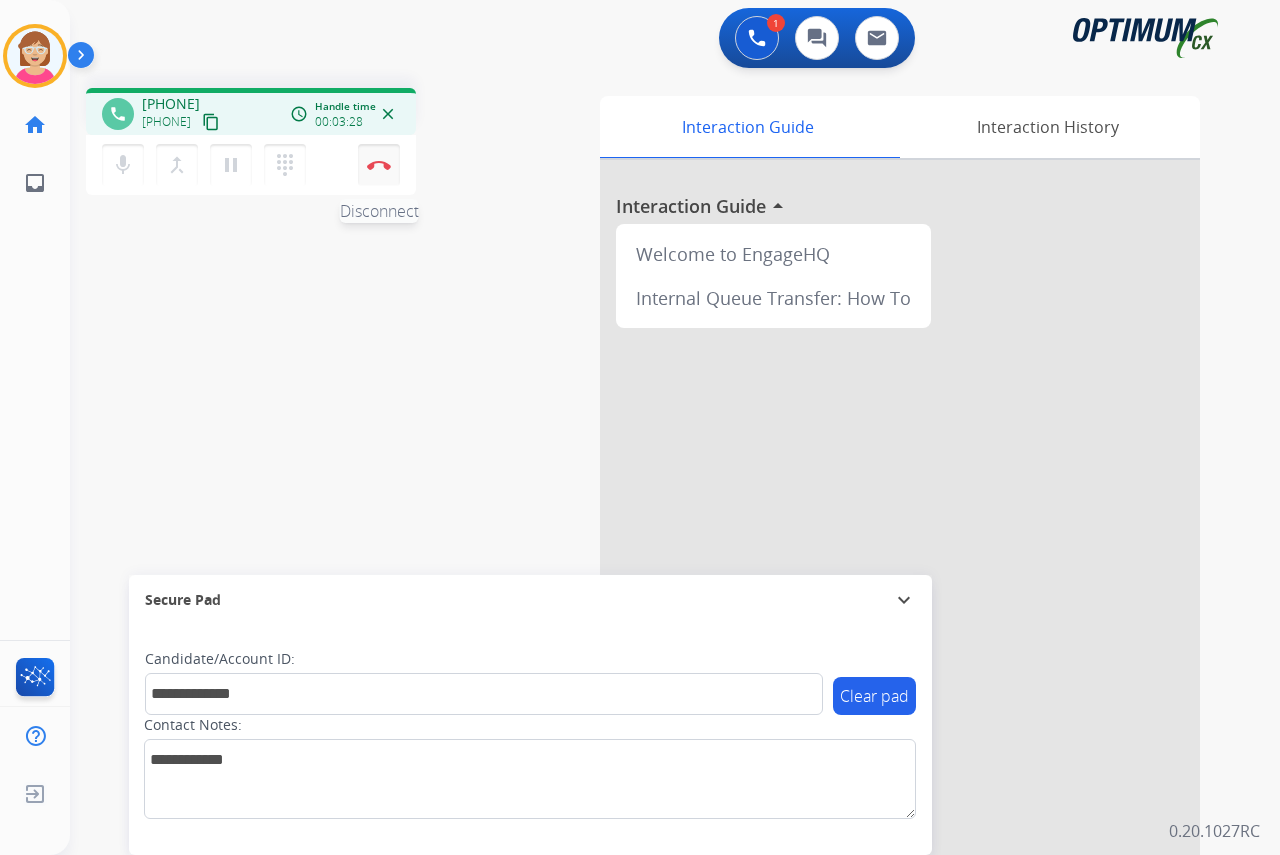 click at bounding box center [379, 165] 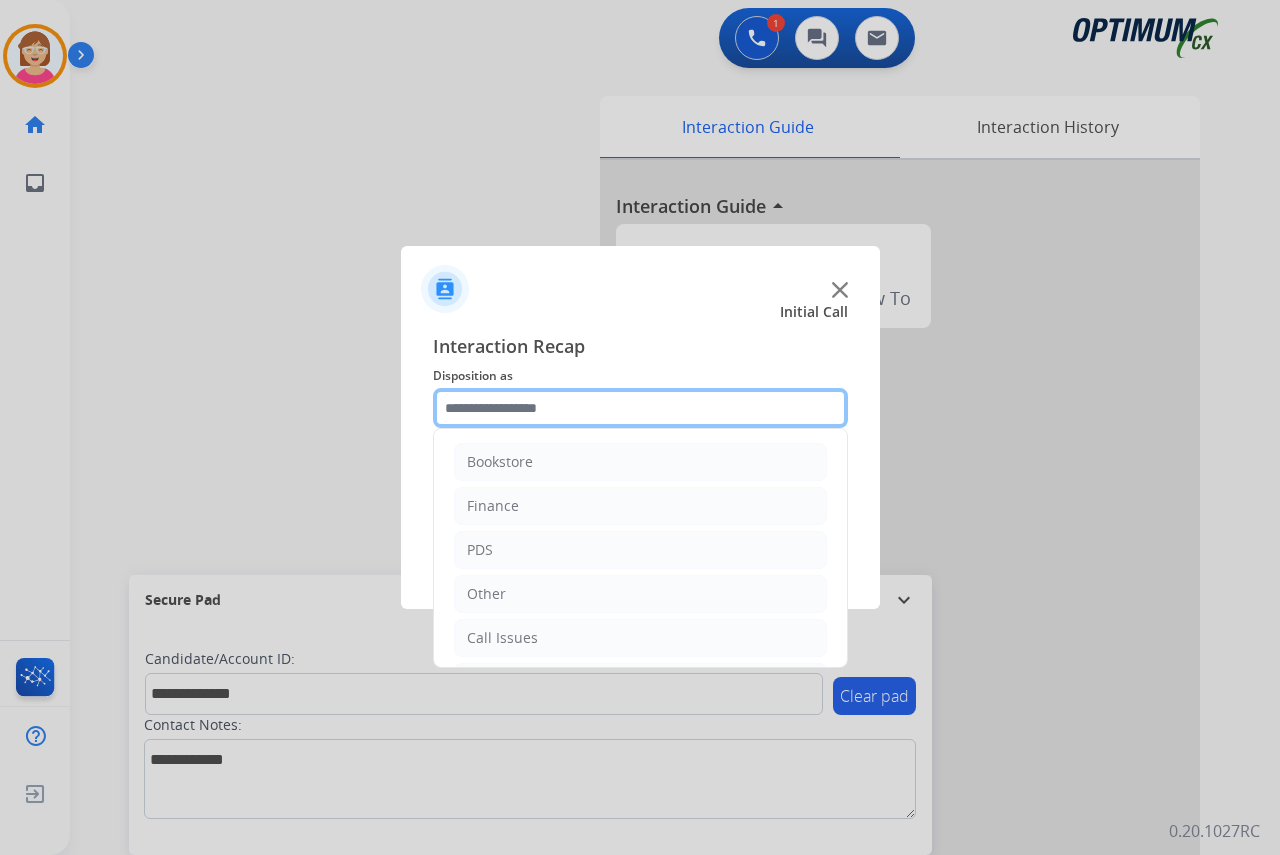 click 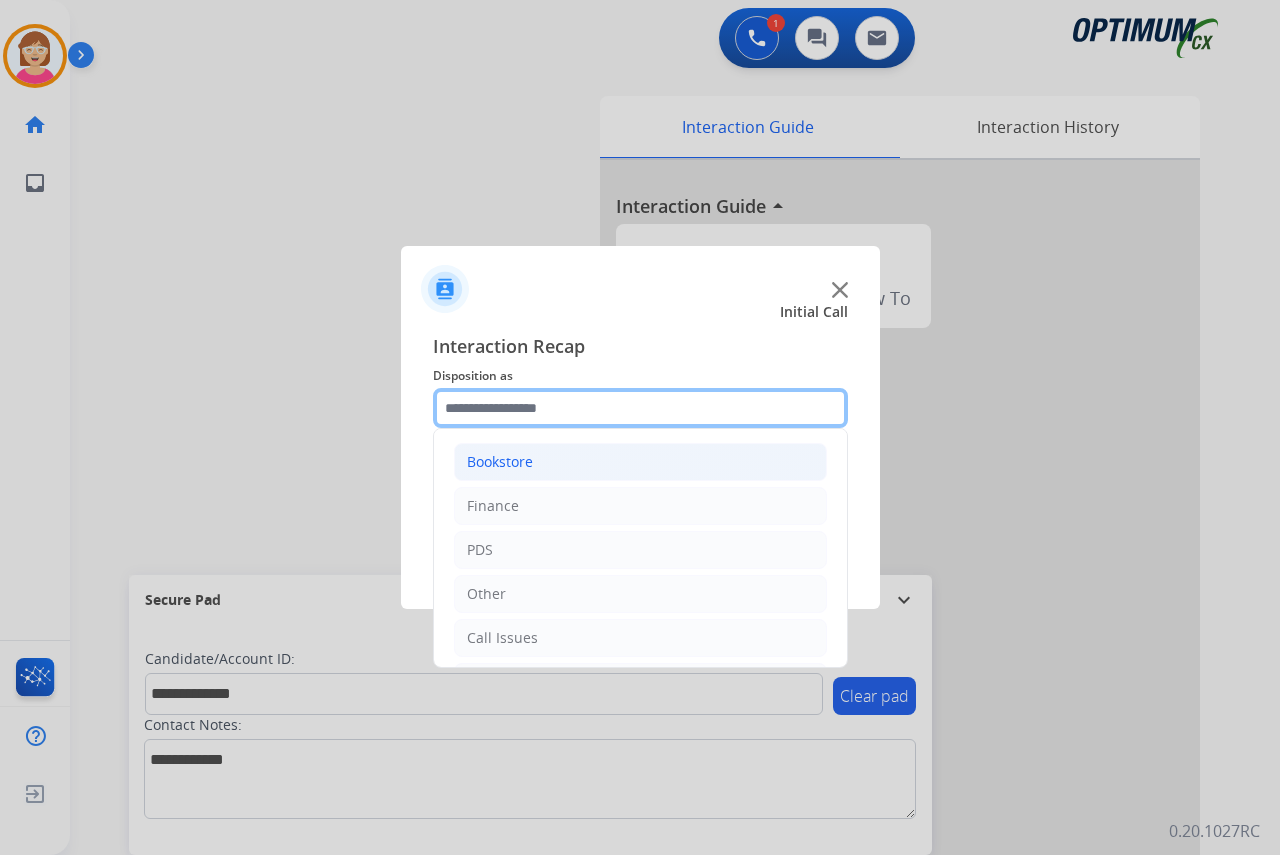 scroll, scrollTop: 100, scrollLeft: 0, axis: vertical 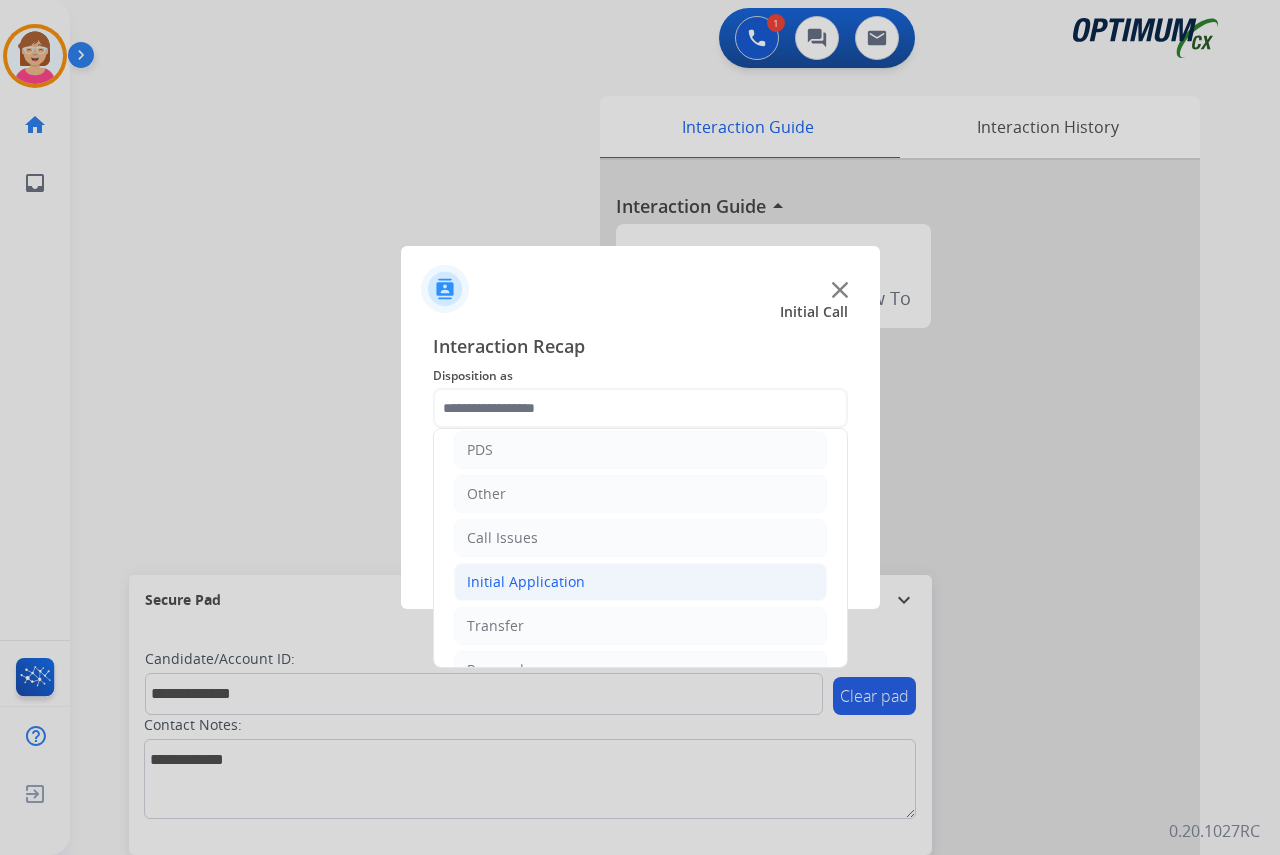 click on "Initial Application" 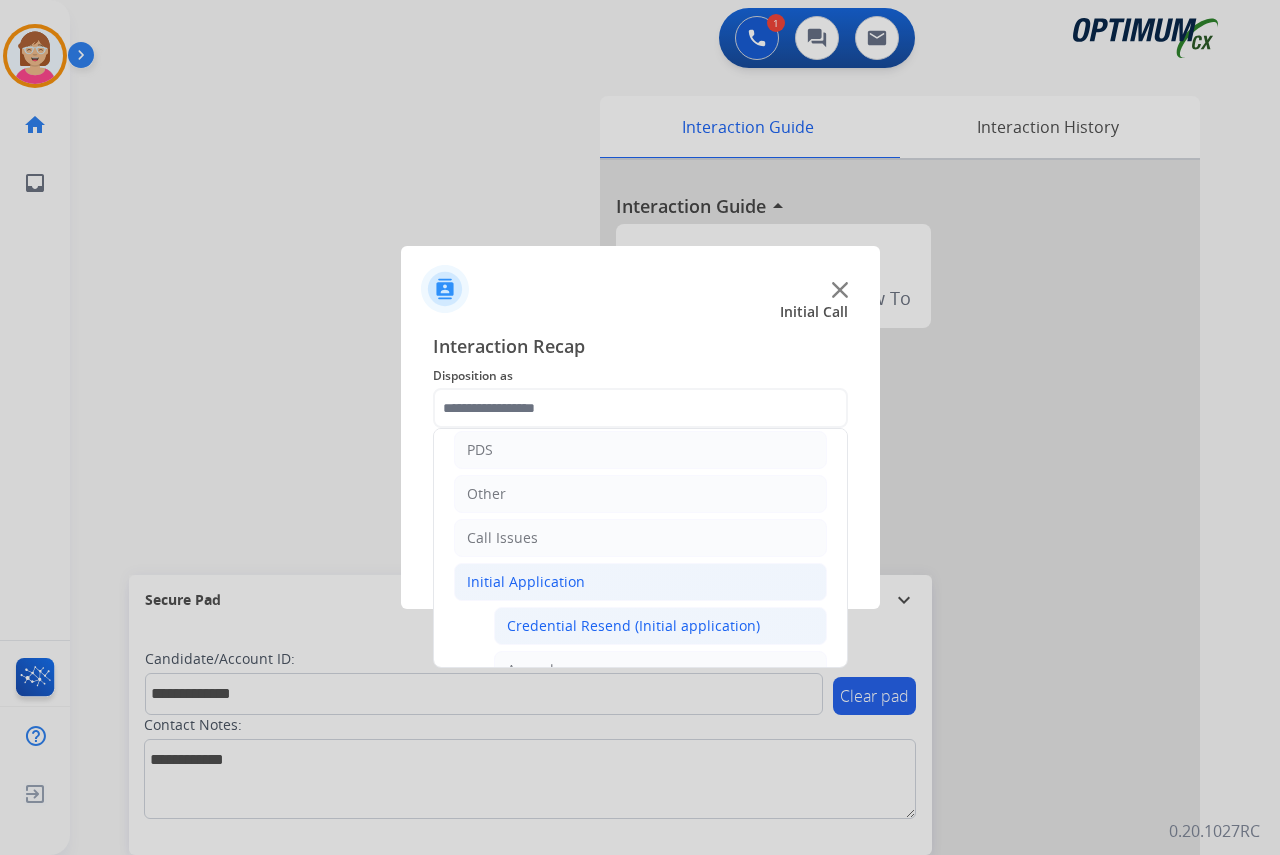 click on "Credential Resend (Initial application)" 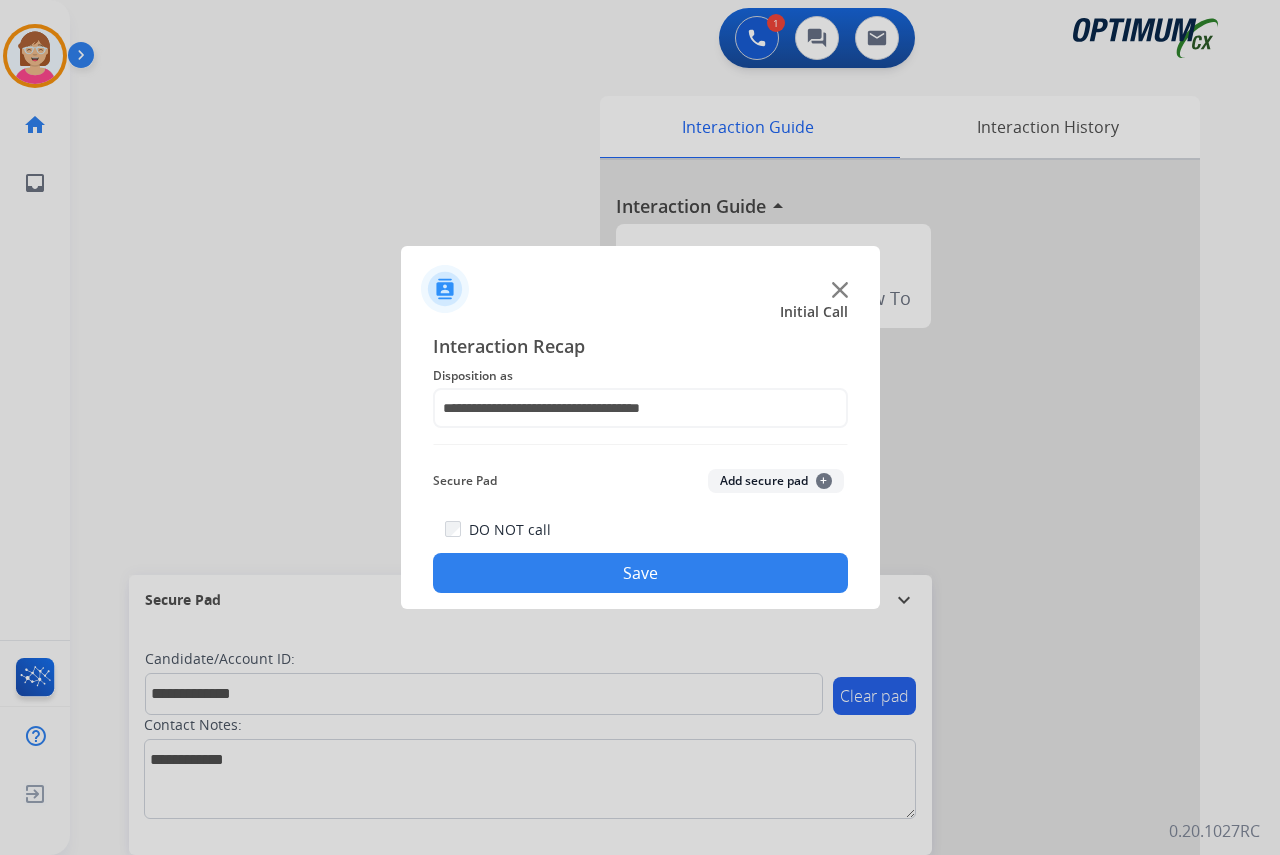 click on "+" 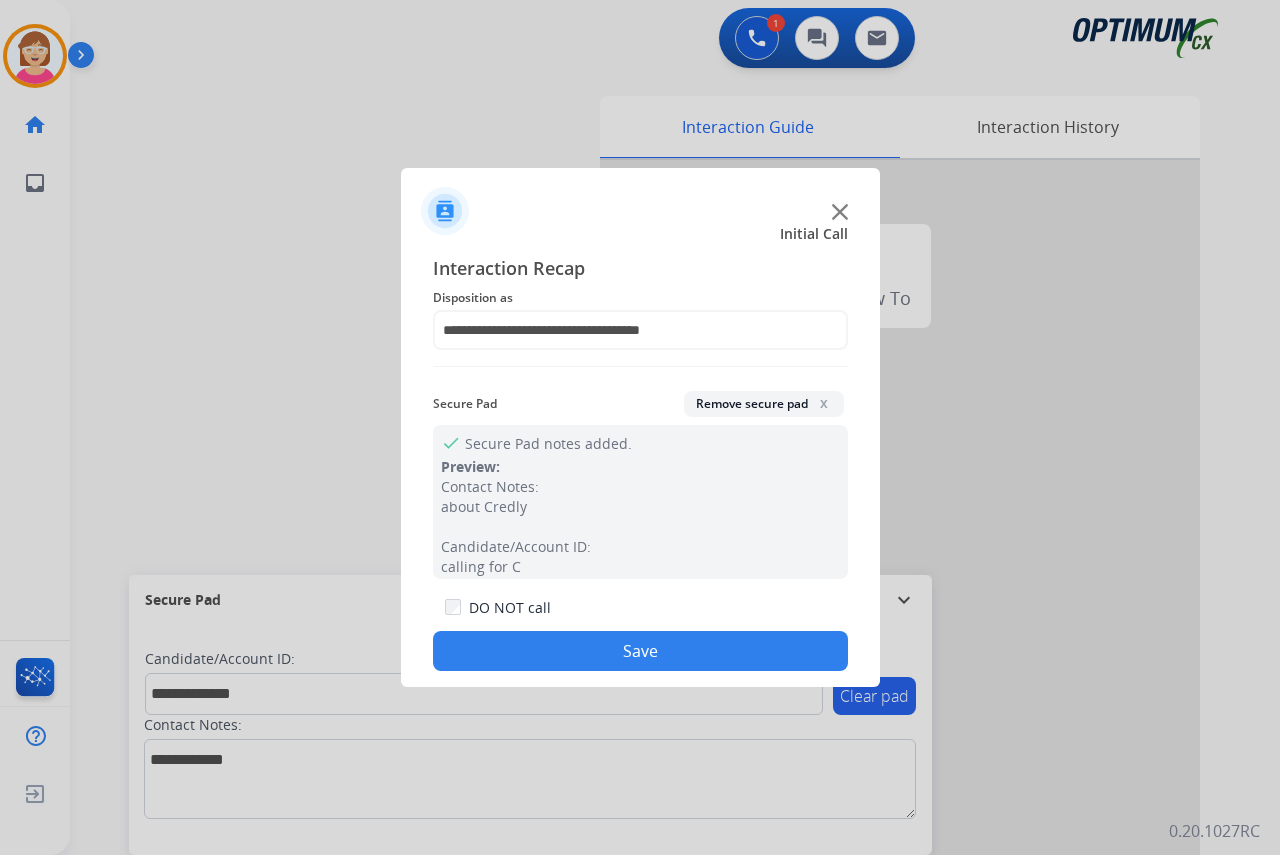 click on "Save" 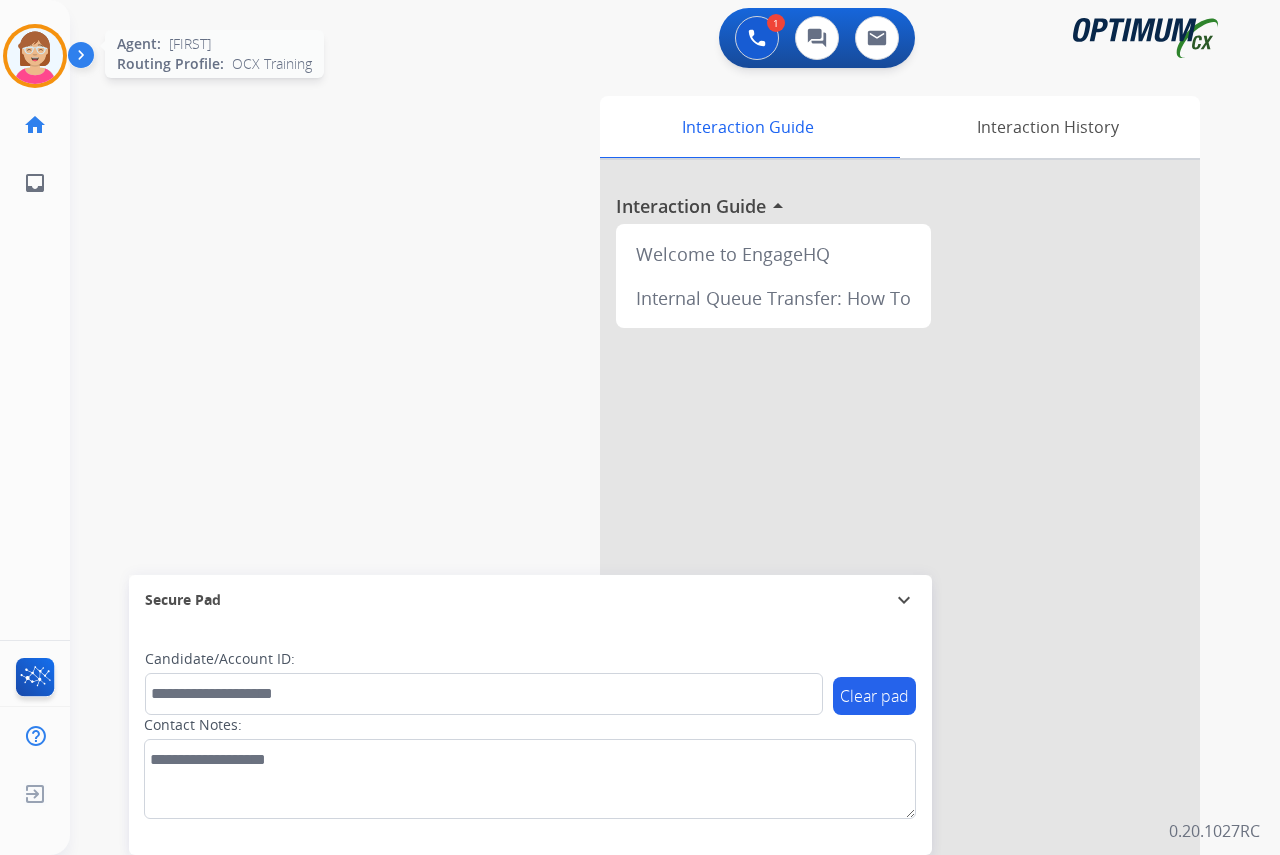 click at bounding box center [35, 56] 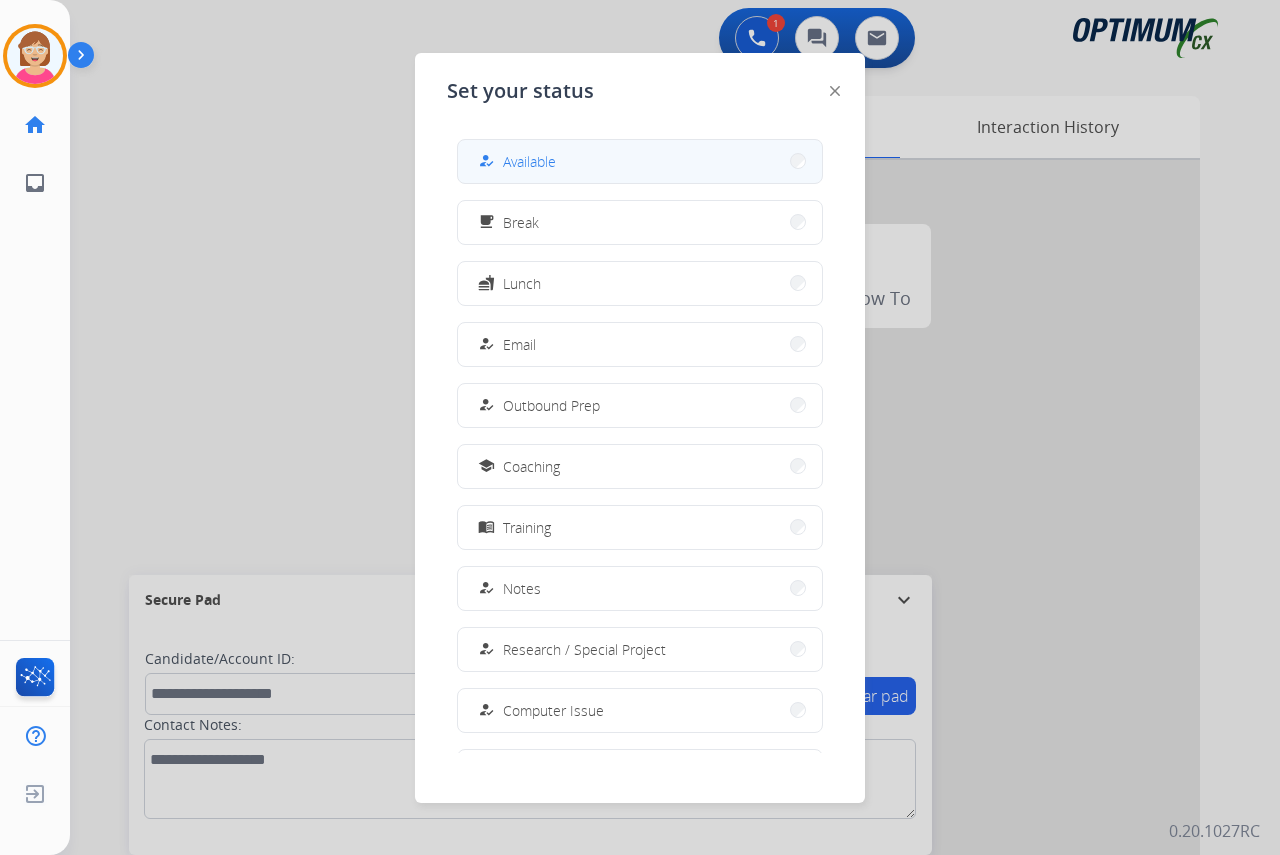 click on "Available" at bounding box center (529, 161) 